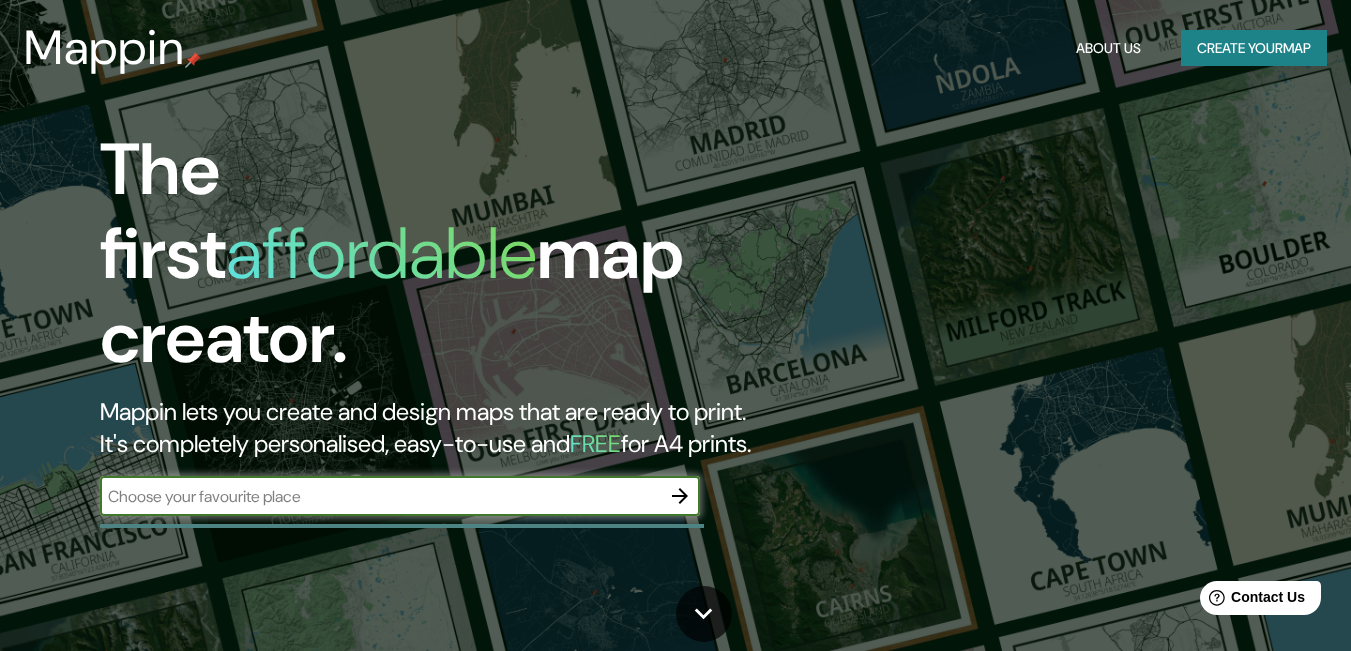 scroll, scrollTop: 0, scrollLeft: 0, axis: both 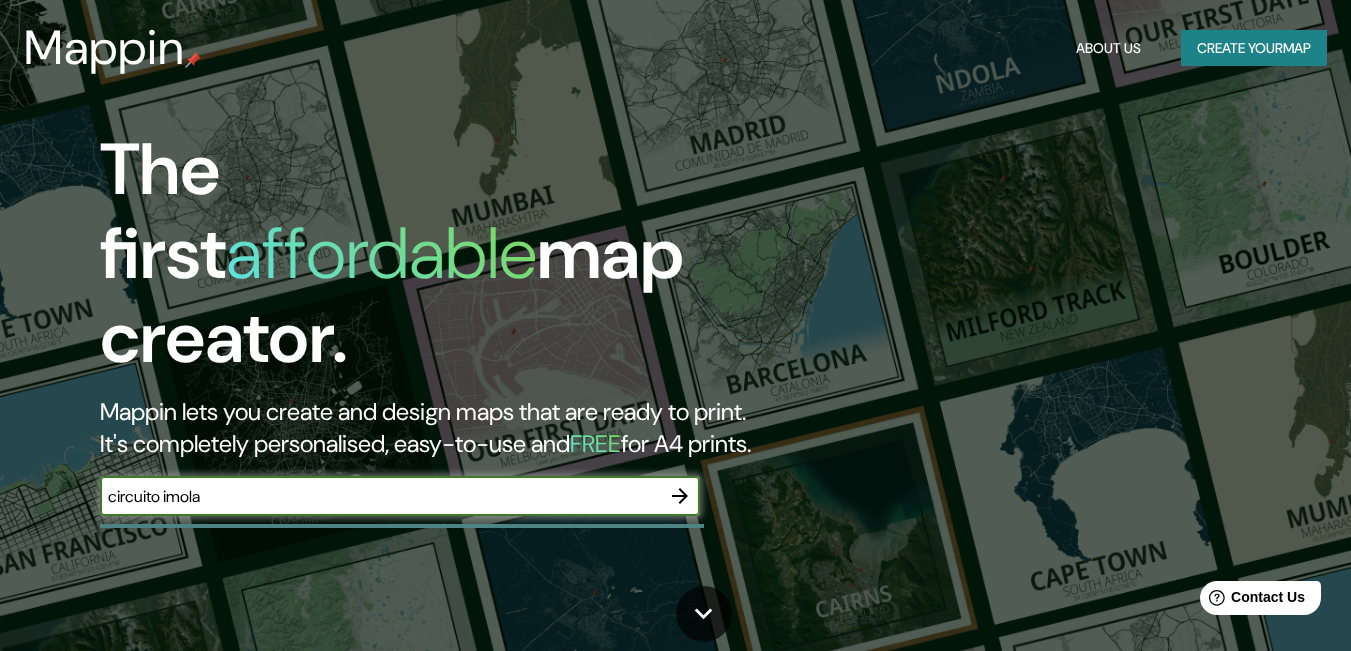 type on "circuito imola" 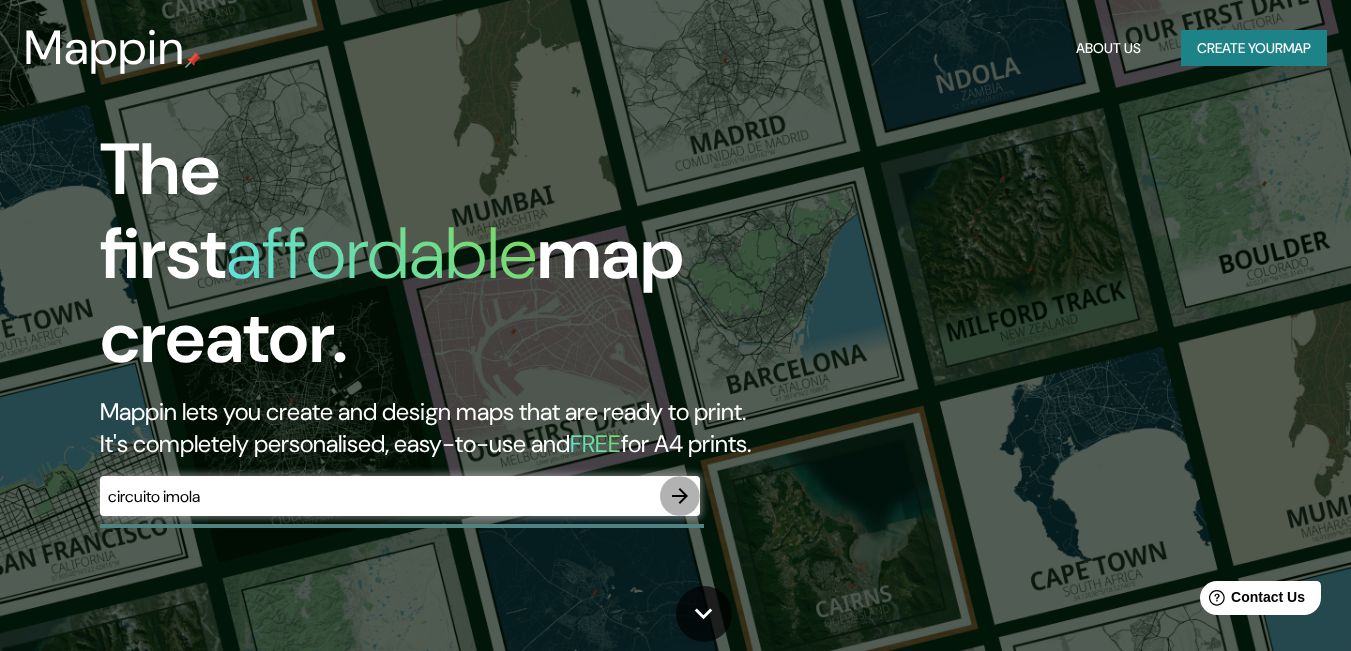 click at bounding box center (680, 496) 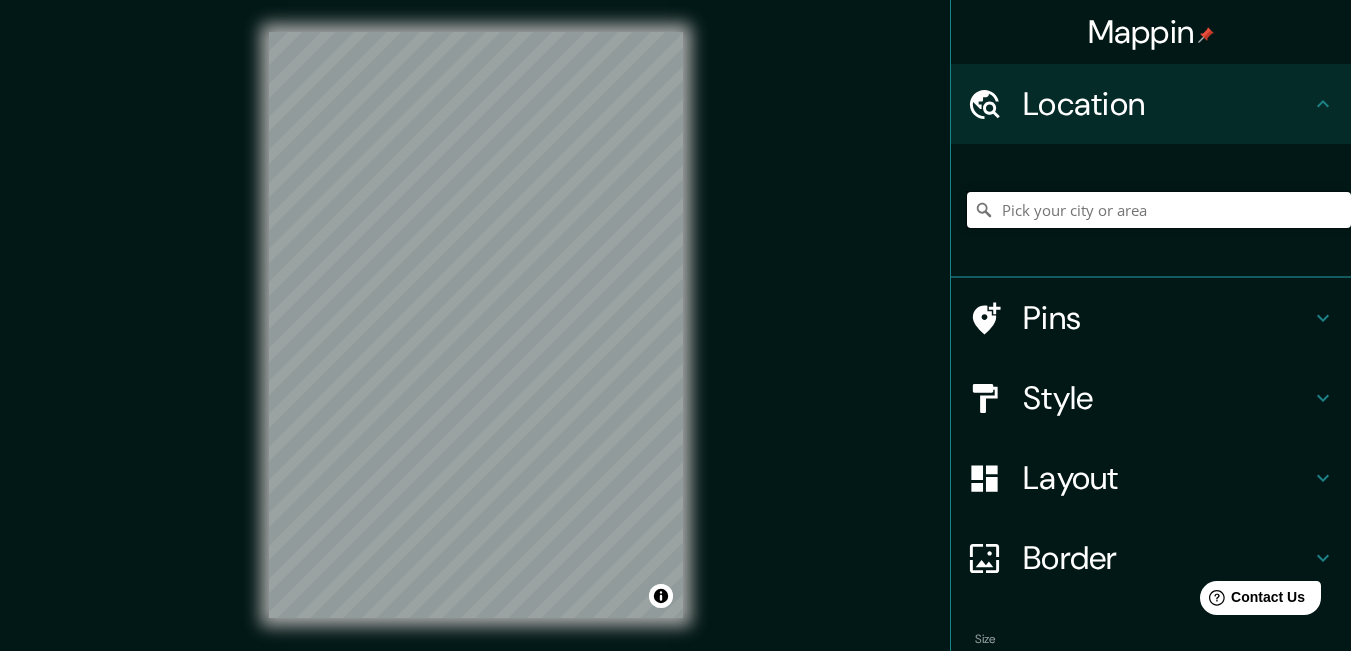 click at bounding box center [1159, 210] 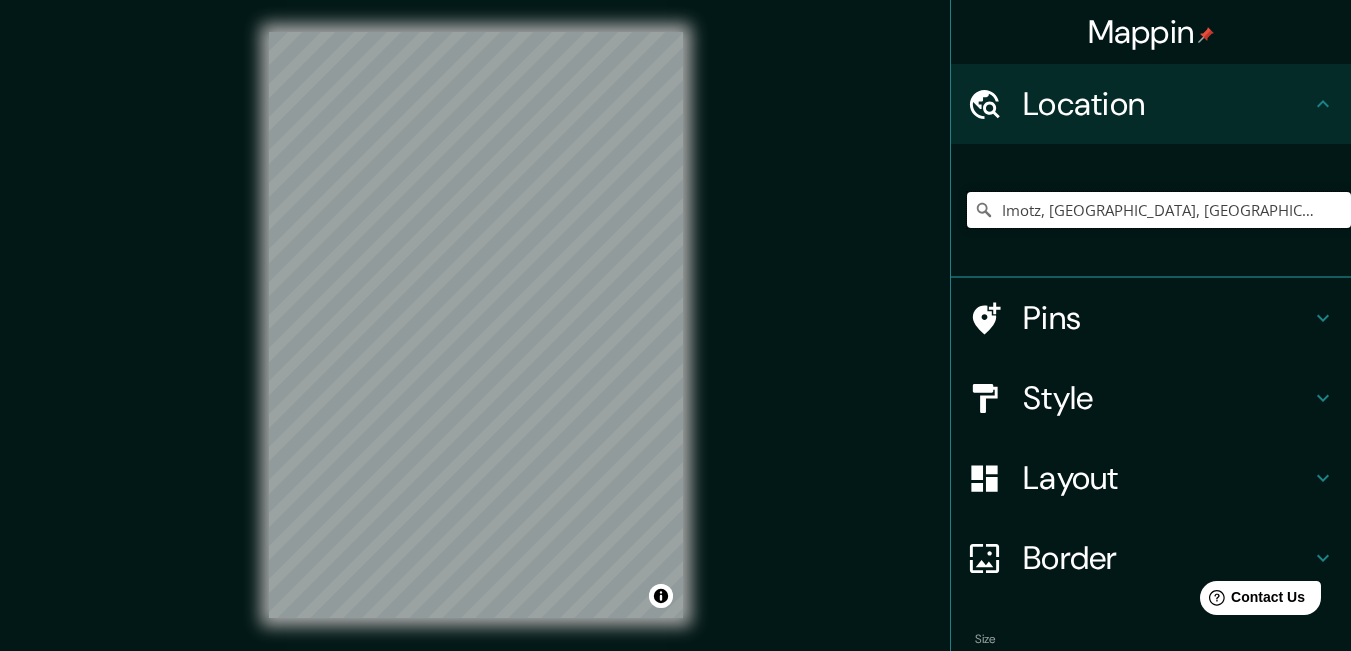 type on "Imotz, Navarra, España" 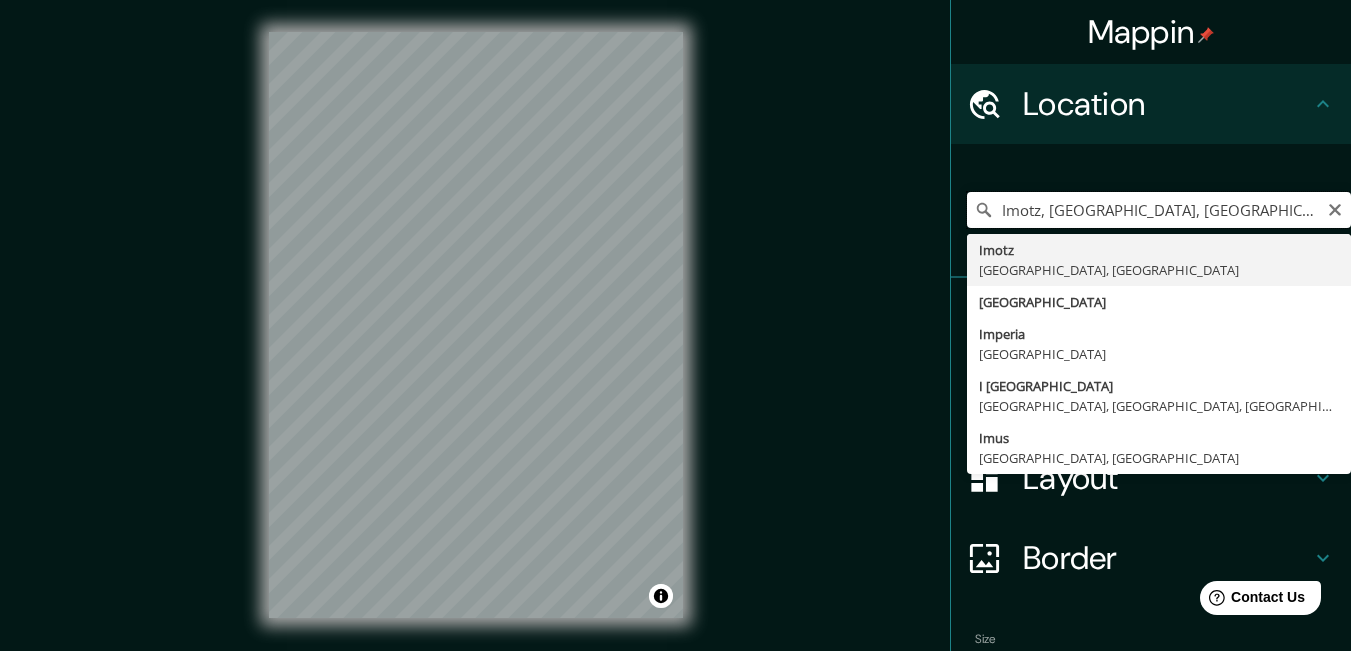 click on "Imotz, Navarra, España" at bounding box center (1159, 210) 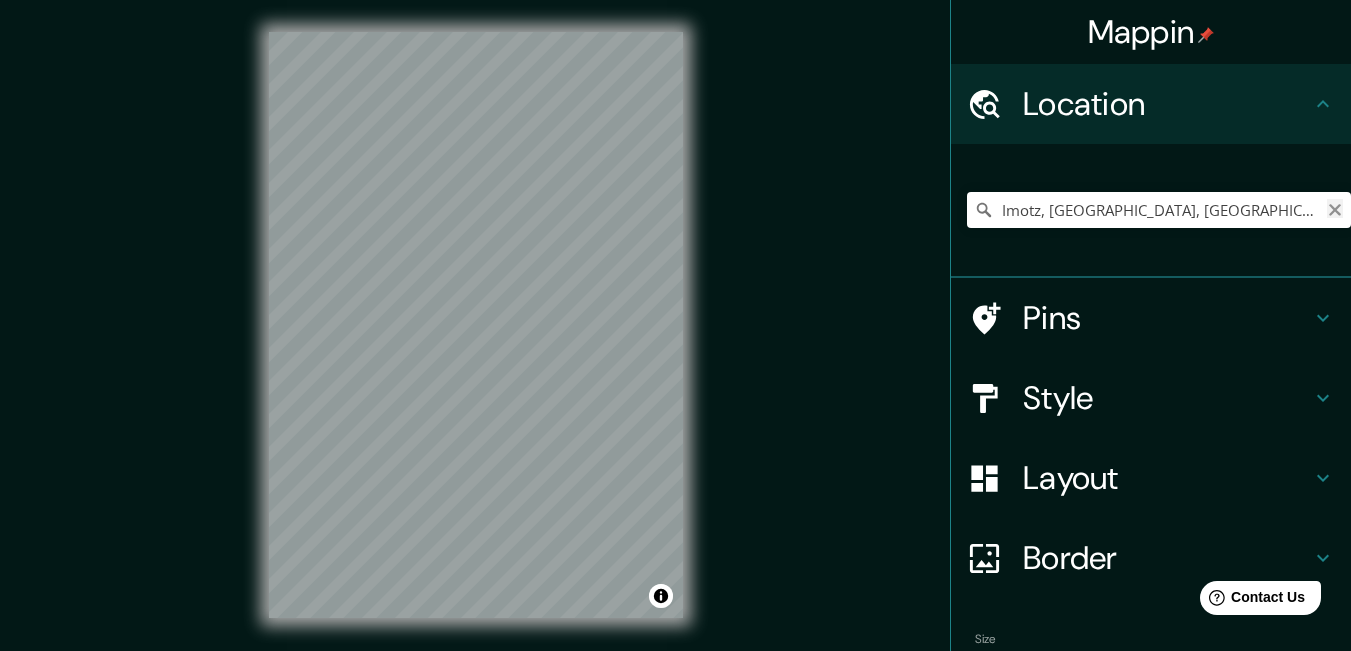 click 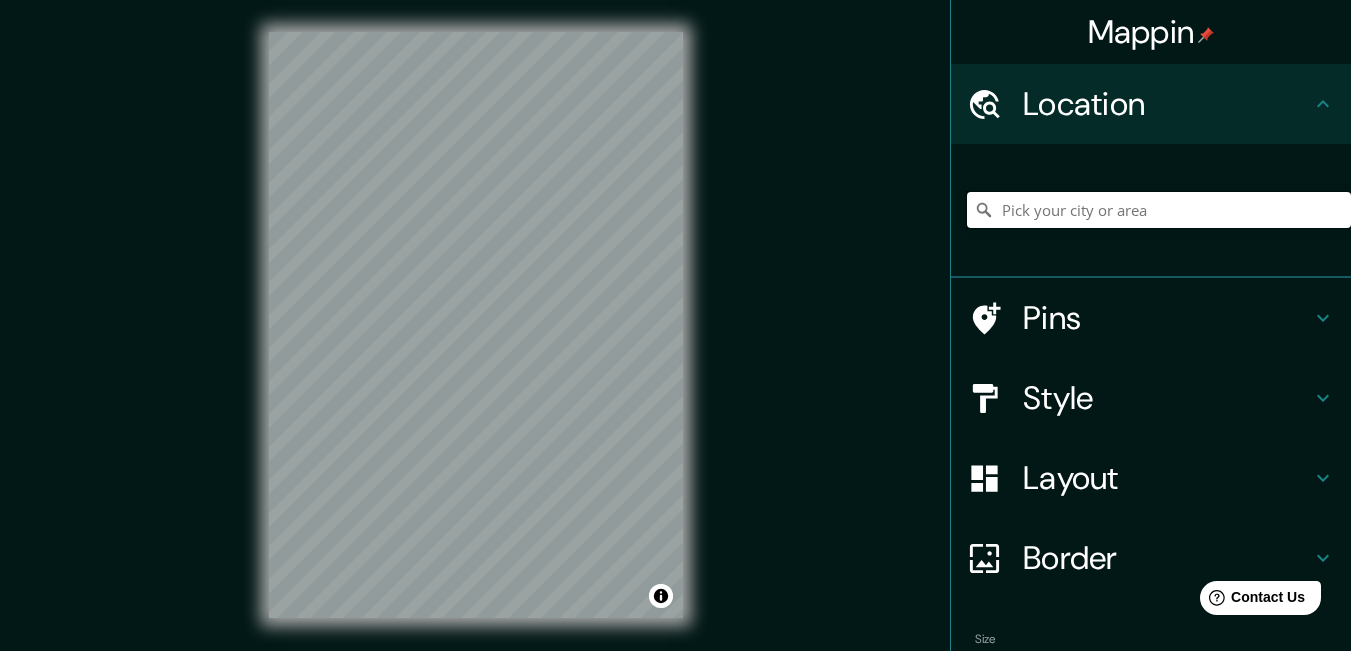 click at bounding box center [1159, 210] 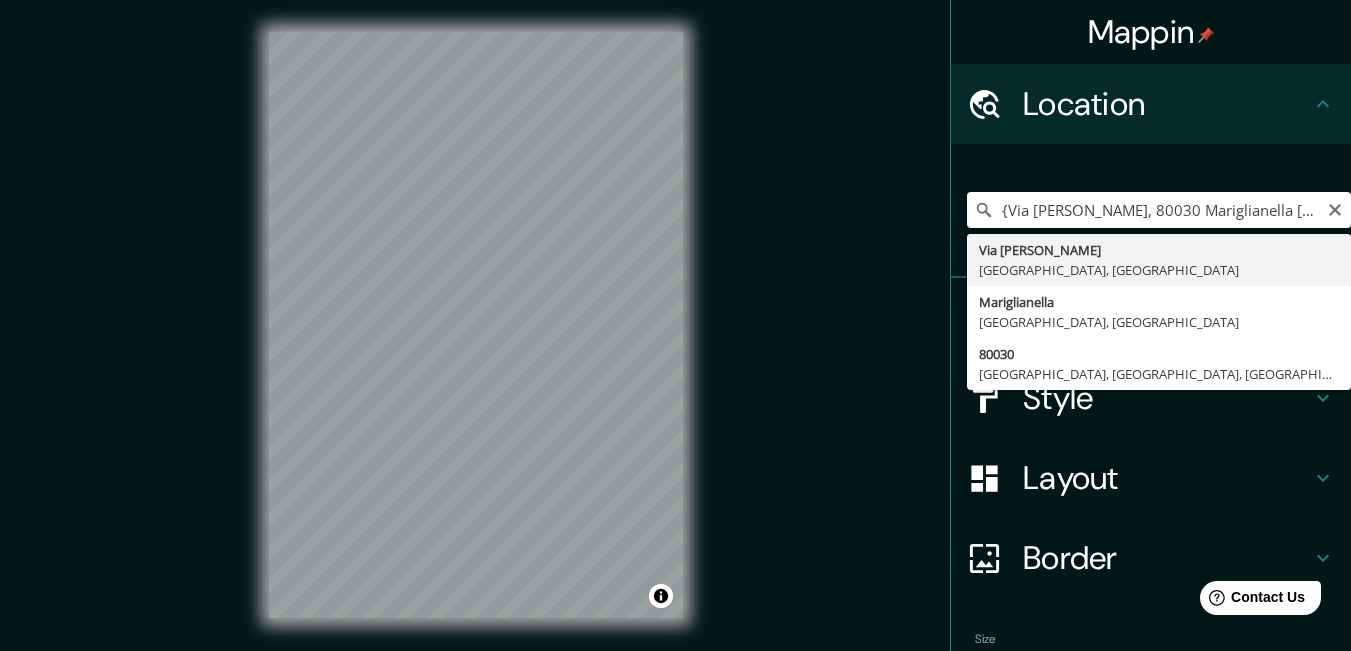 type on "Via Enzo E Dino Ferrari, 80030 Mariglianella ciudad metropolitana de Nápoles, Italia" 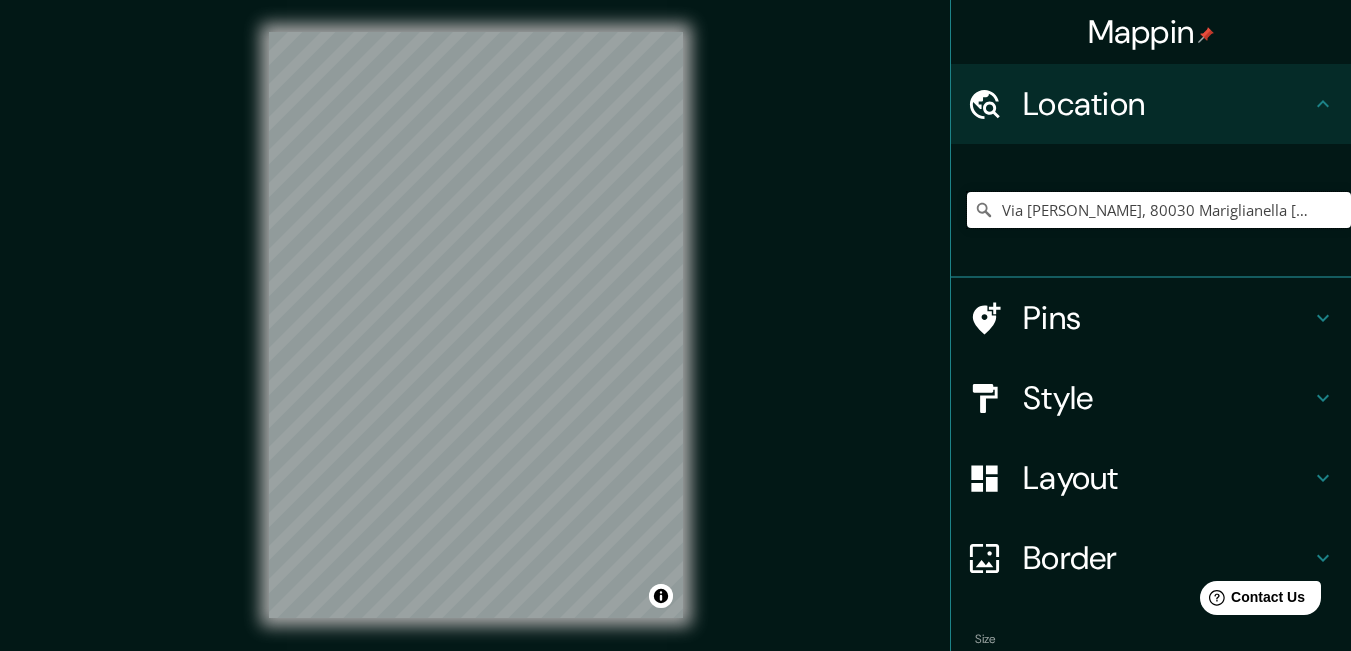 scroll, scrollTop: 0, scrollLeft: 0, axis: both 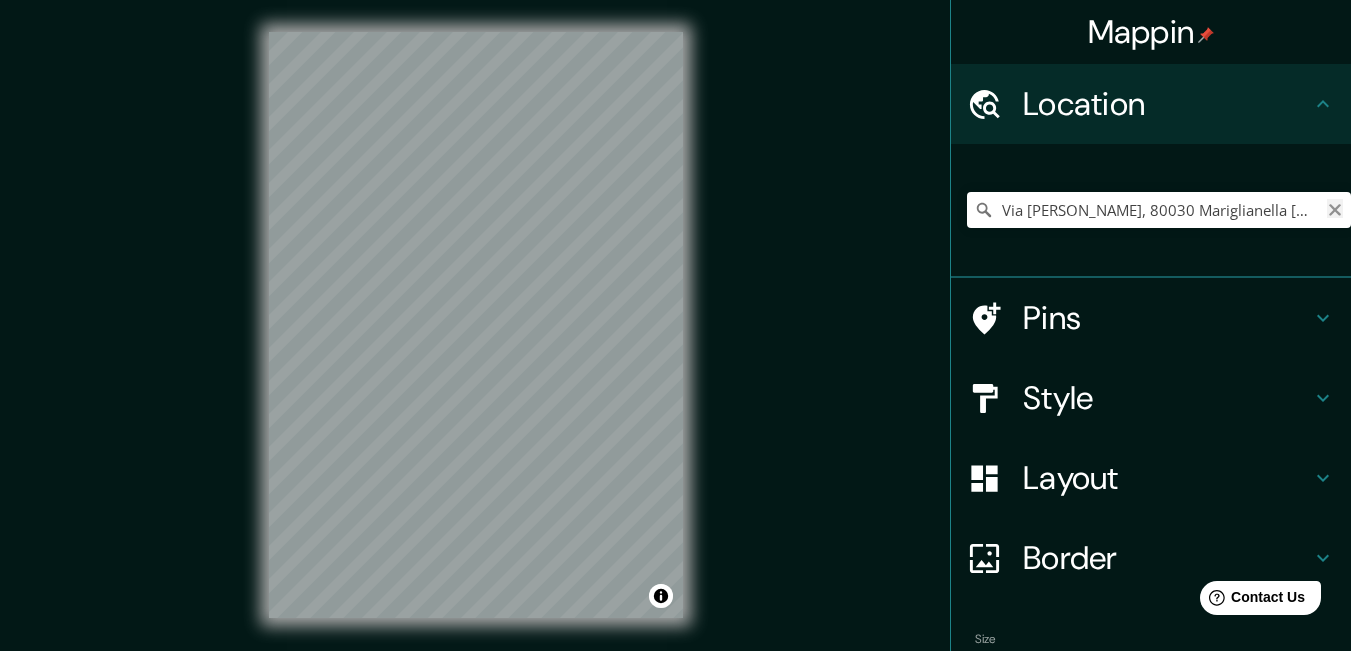 click 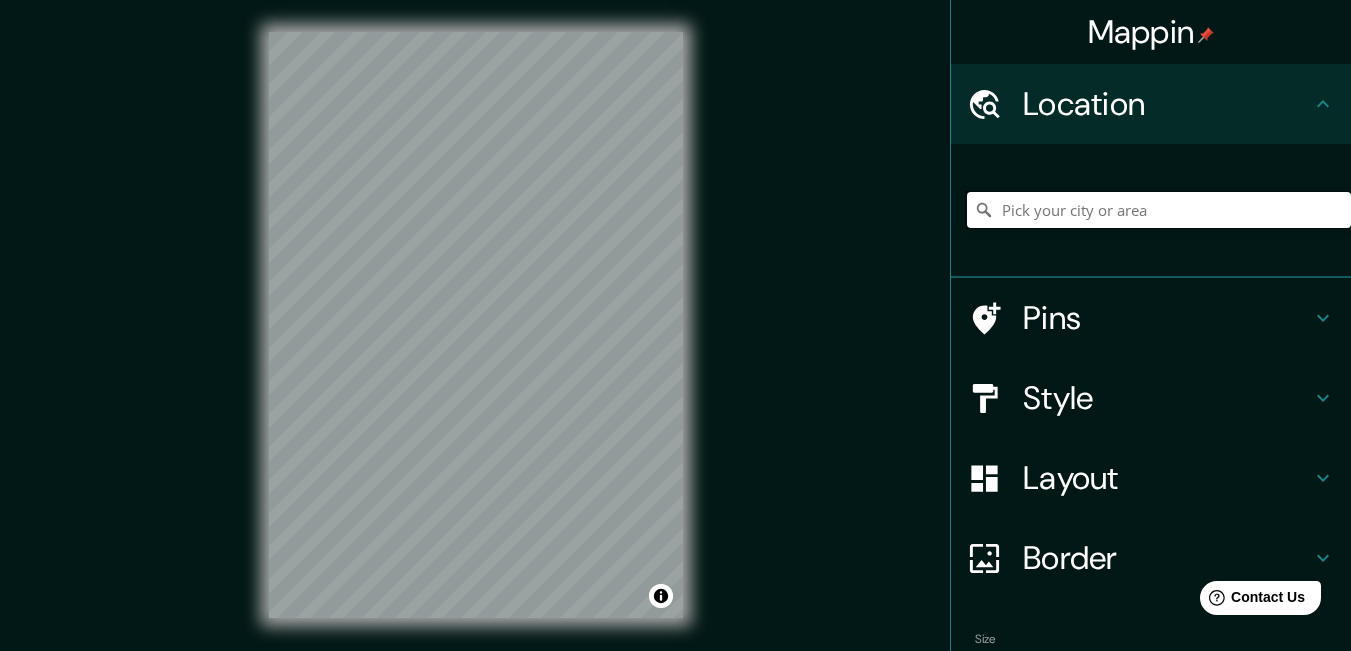 click at bounding box center [1159, 210] 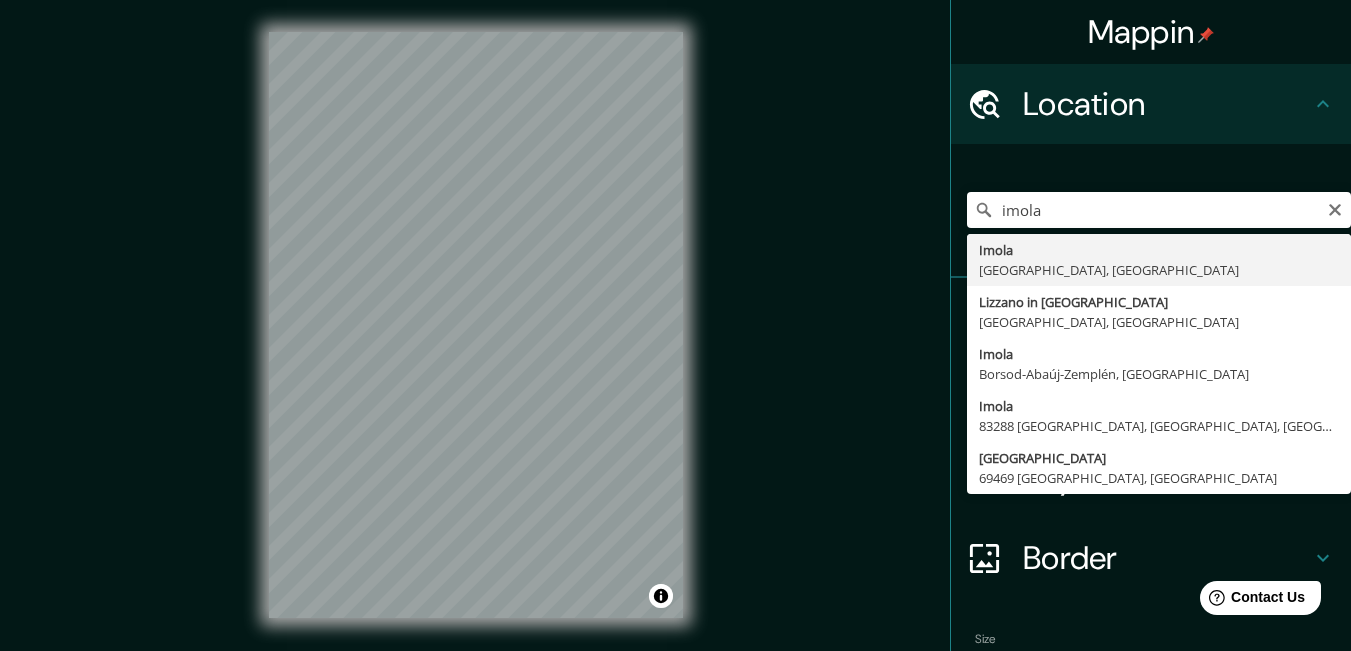 type on "Imola, [GEOGRAPHIC_DATA], [GEOGRAPHIC_DATA]" 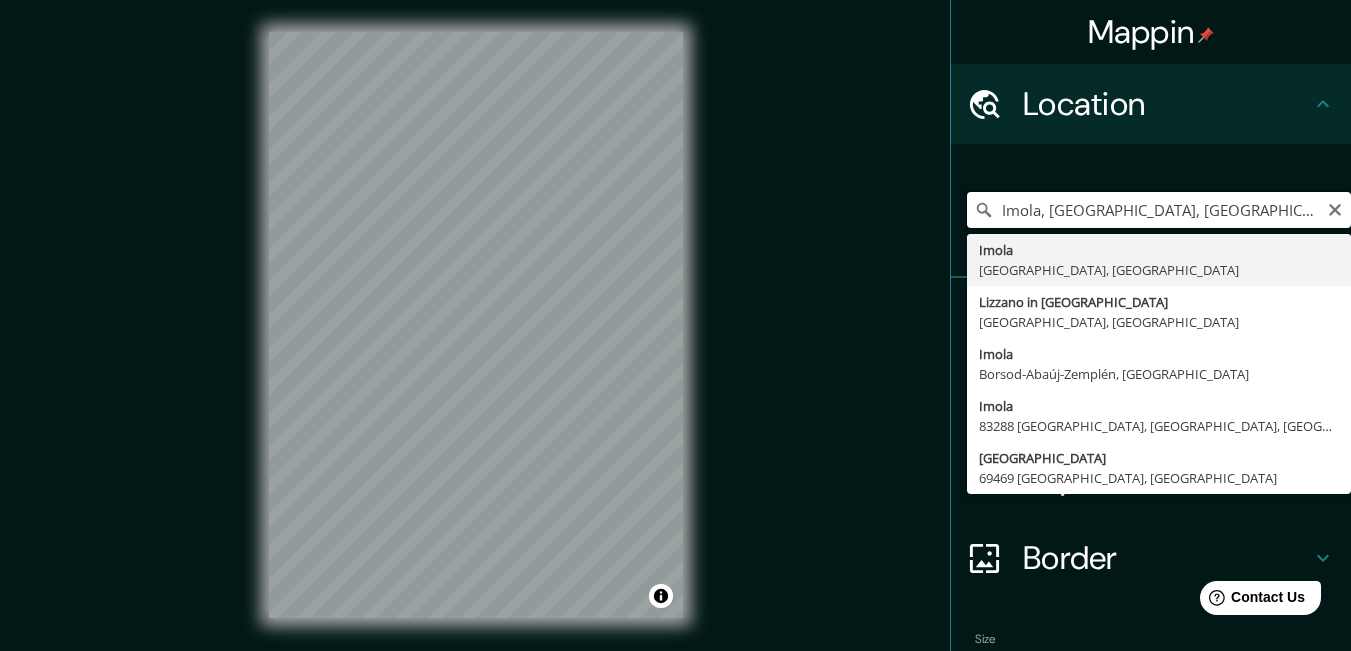 scroll, scrollTop: 0, scrollLeft: 0, axis: both 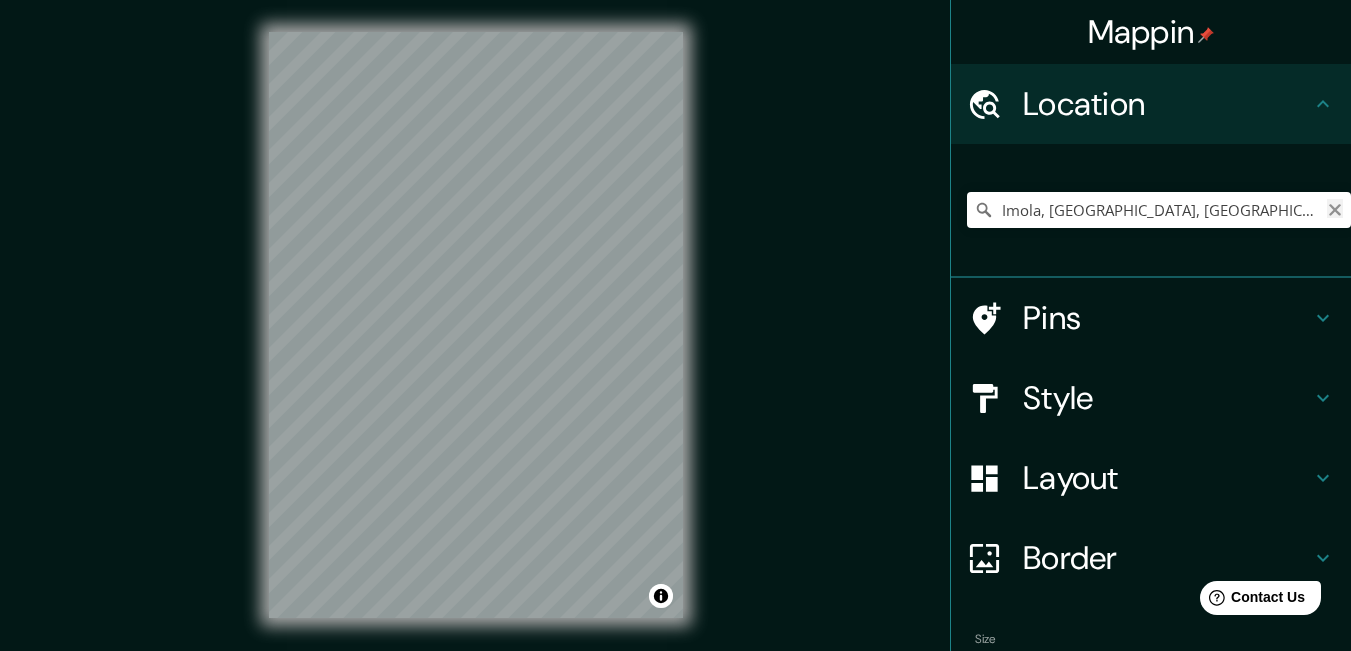 click 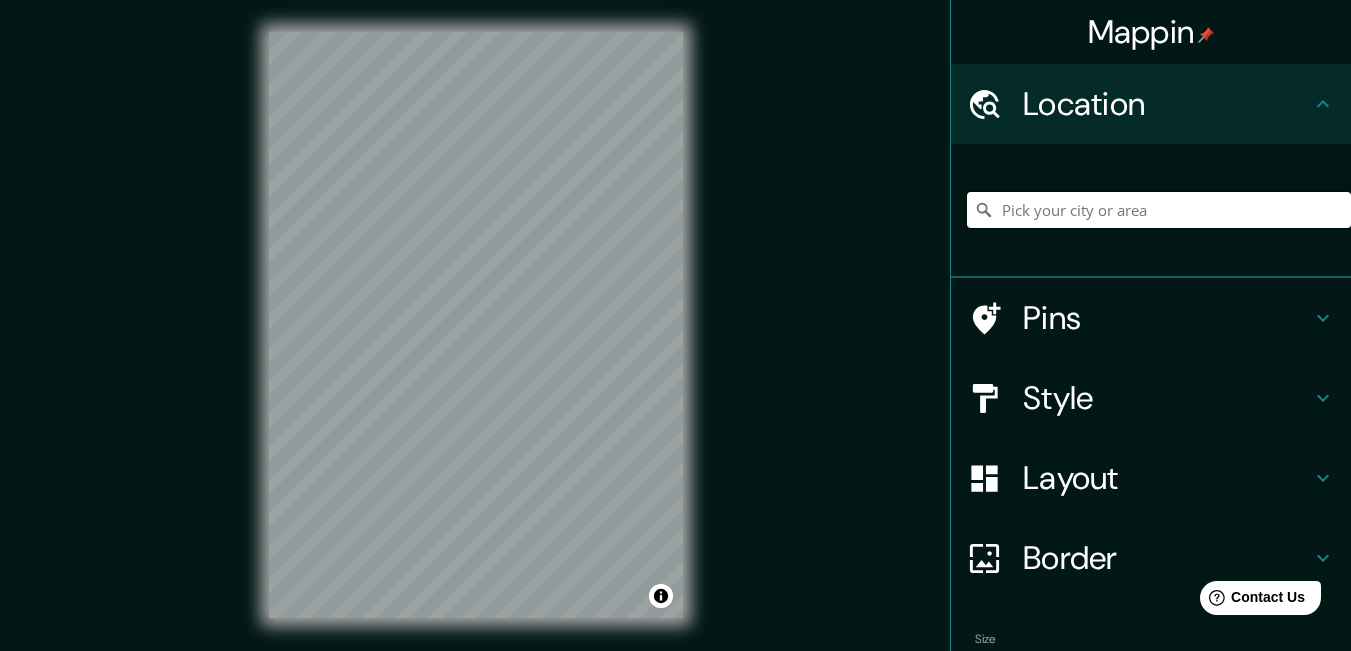 click at bounding box center [1159, 210] 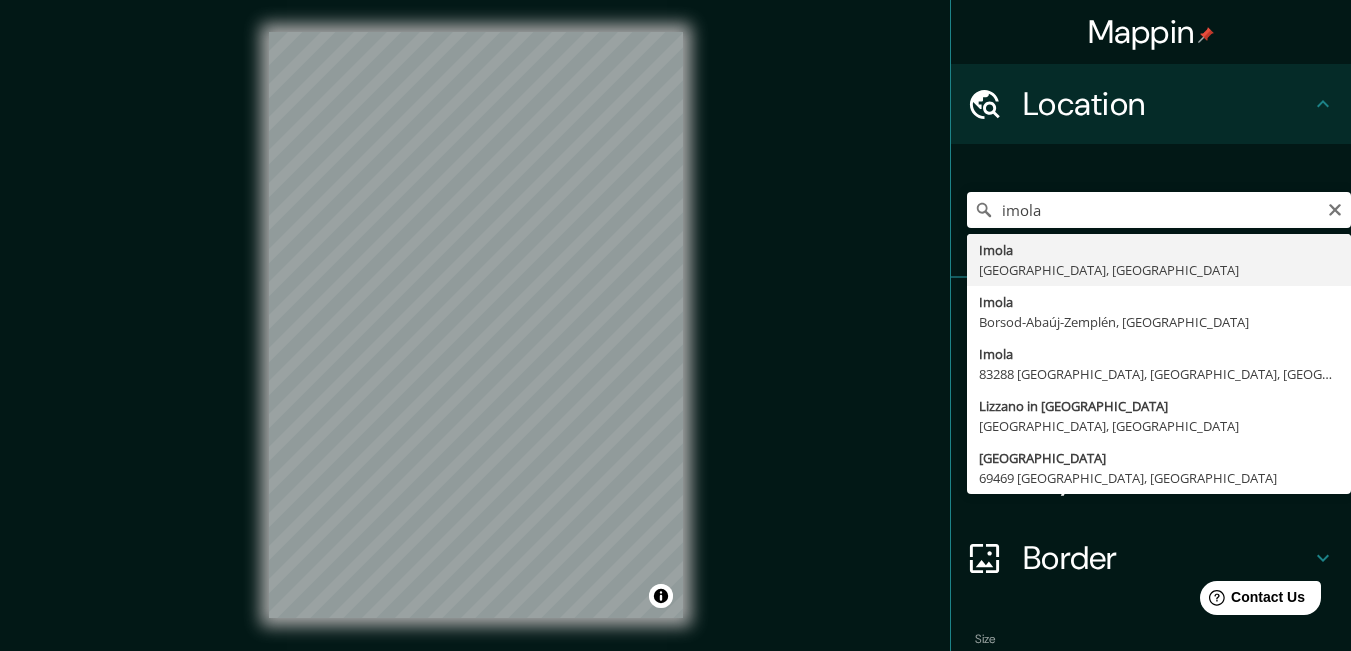 type on "Imola, [GEOGRAPHIC_DATA], [GEOGRAPHIC_DATA]" 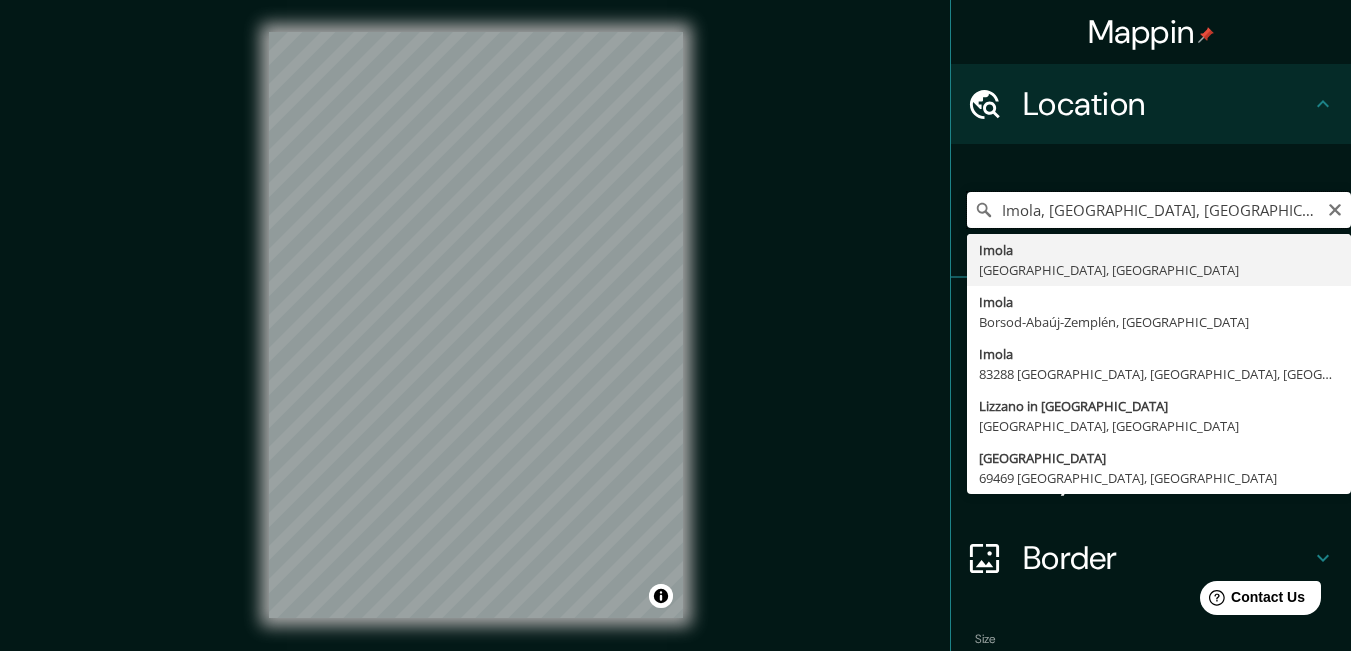 scroll, scrollTop: 0, scrollLeft: 0, axis: both 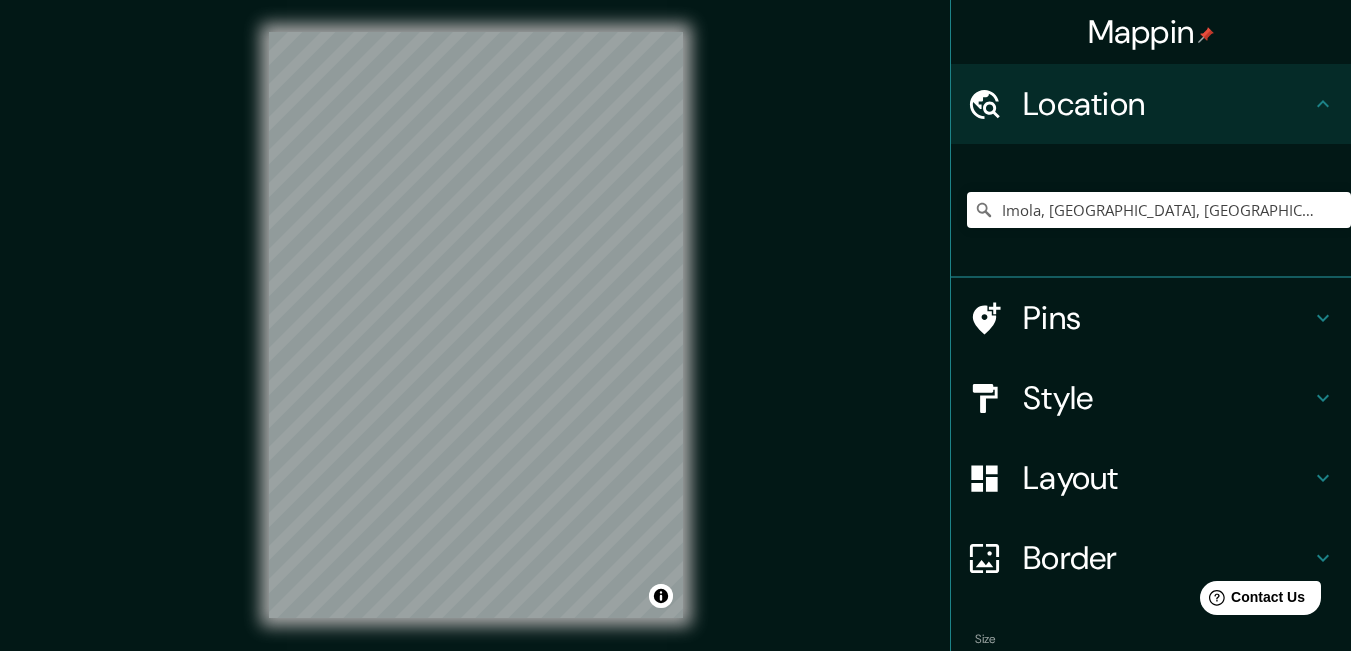 click 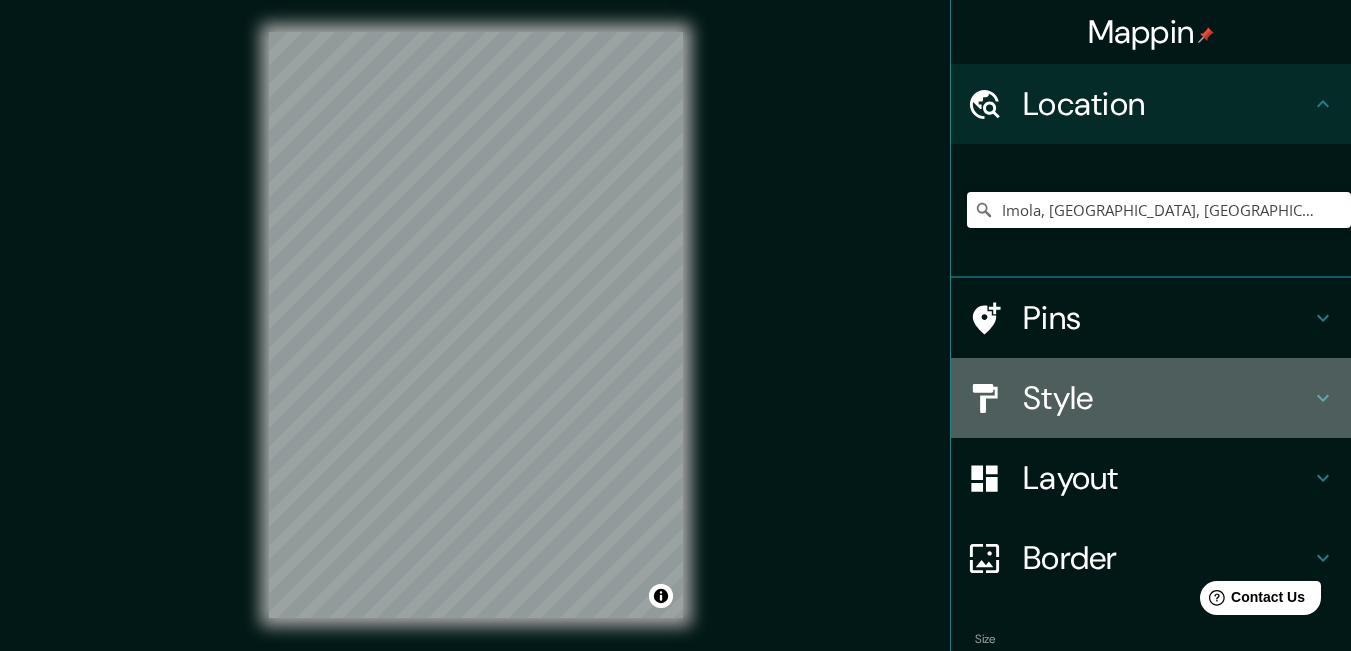 click 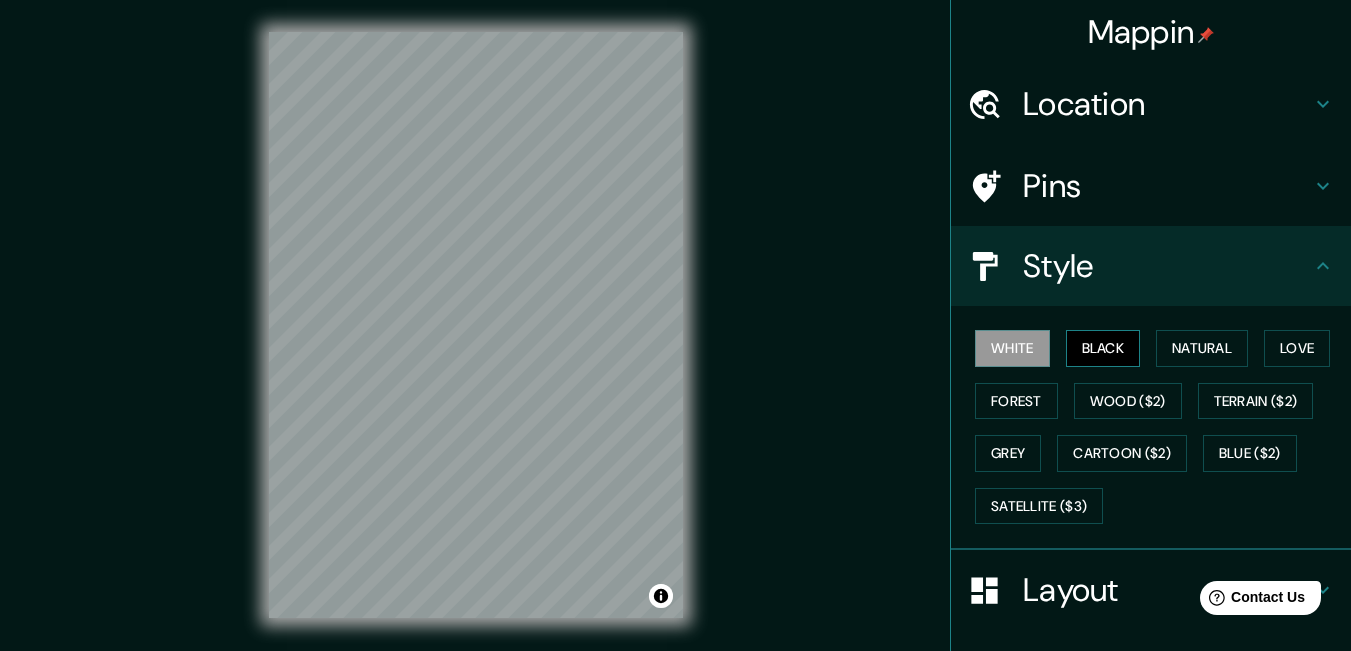 click on "Black" at bounding box center [1103, 348] 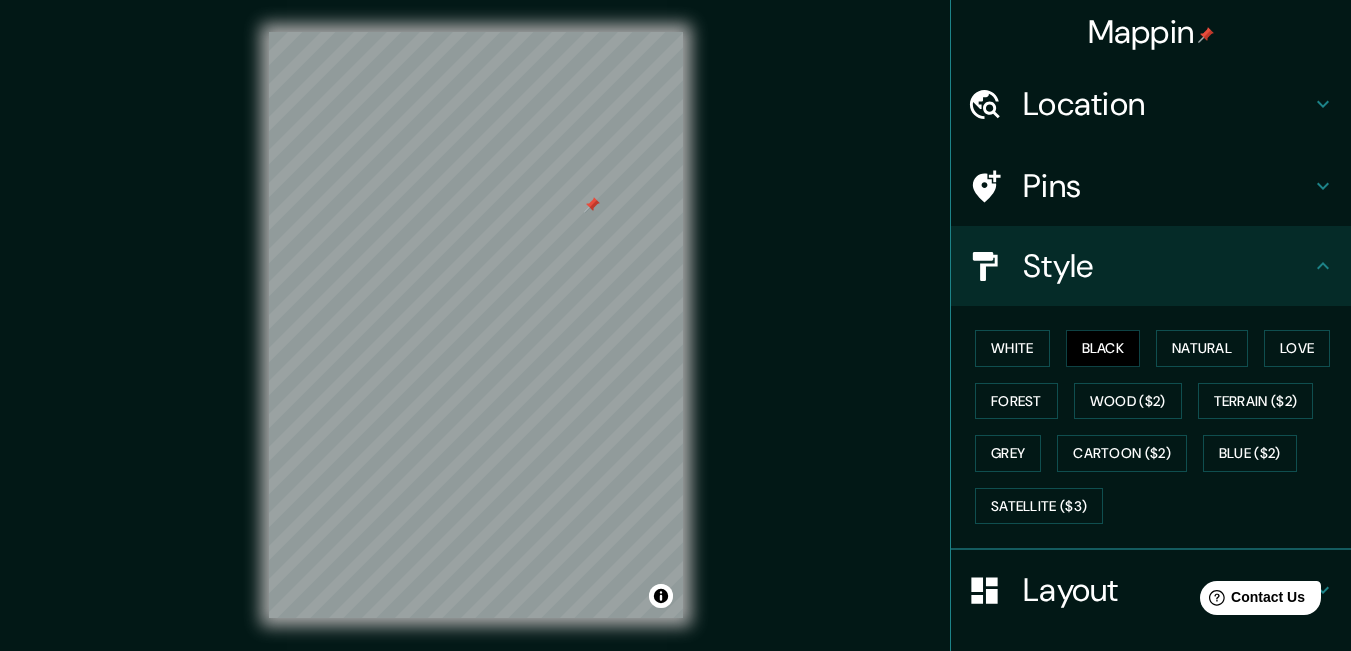 click at bounding box center [592, 205] 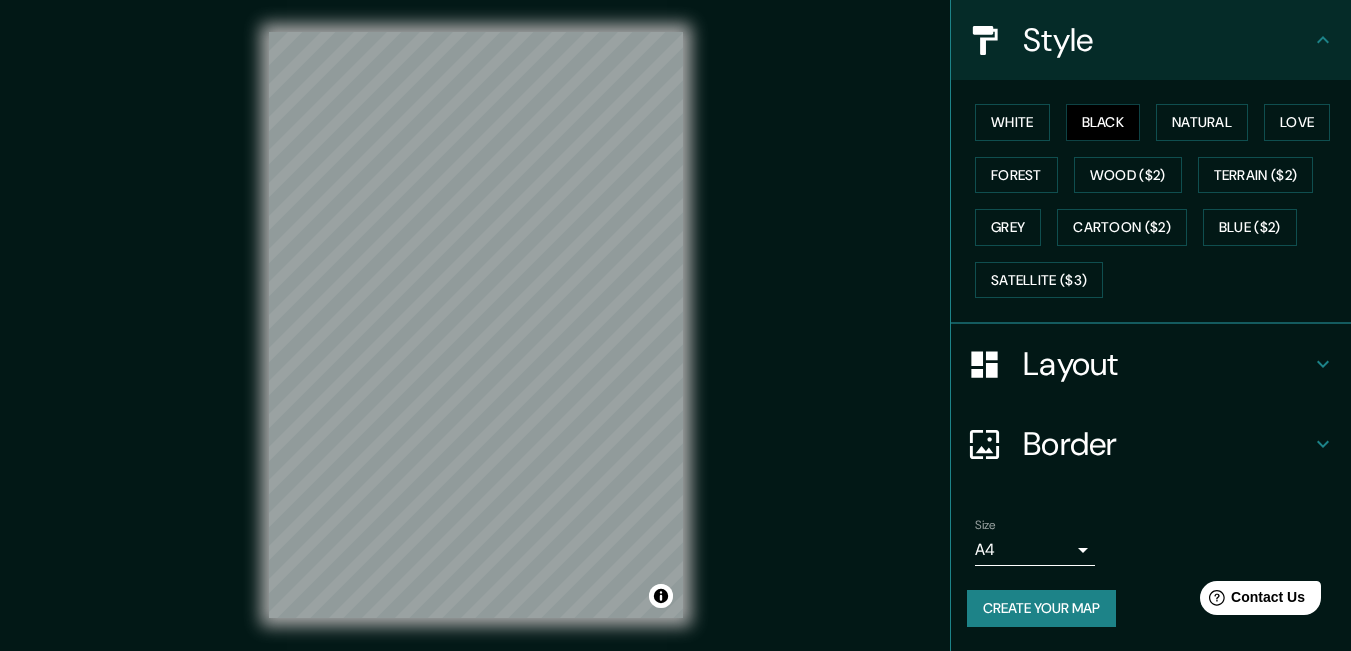 click on "Border" at bounding box center (1167, 444) 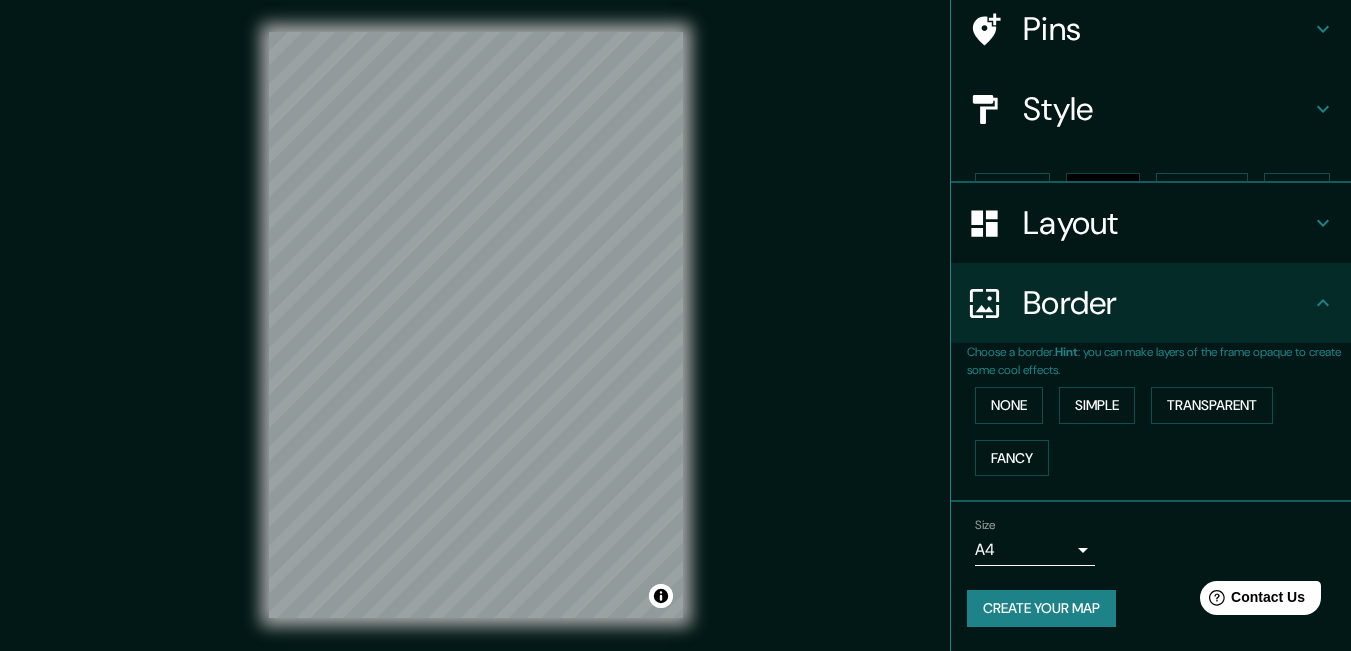 scroll, scrollTop: 123, scrollLeft: 0, axis: vertical 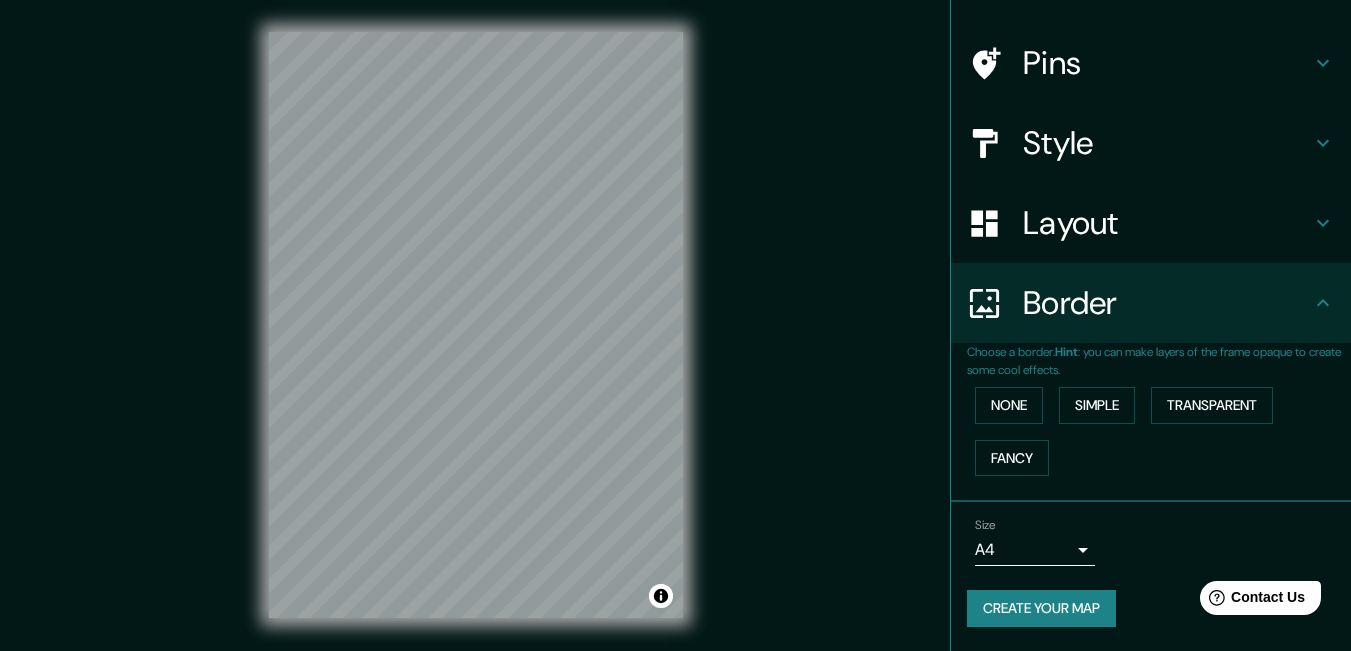 click on "Border" at bounding box center [1167, 303] 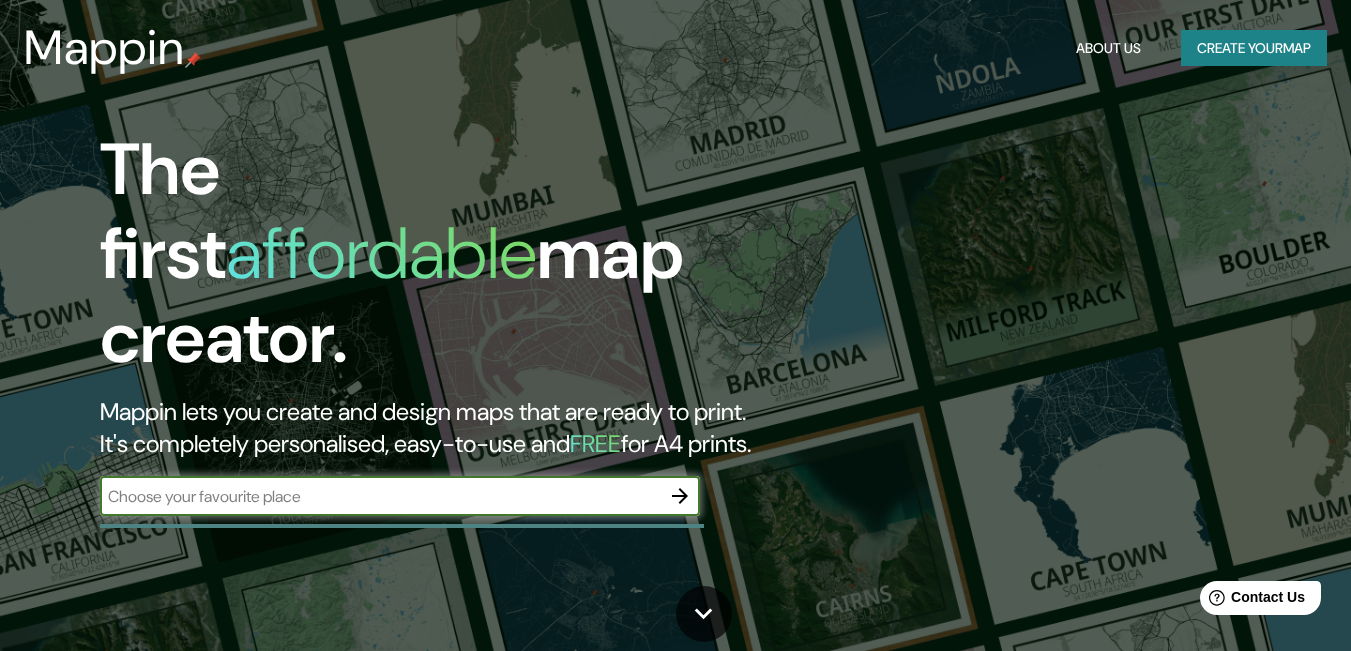 scroll, scrollTop: 0, scrollLeft: 0, axis: both 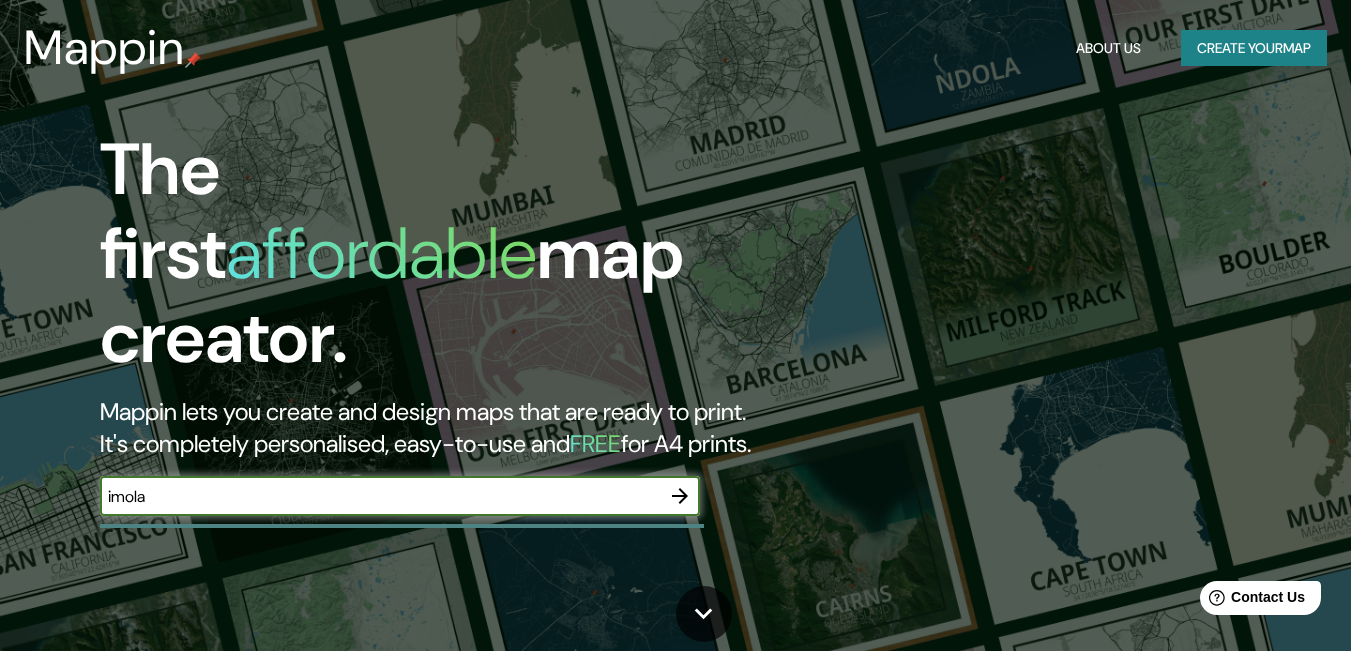 type on "imola" 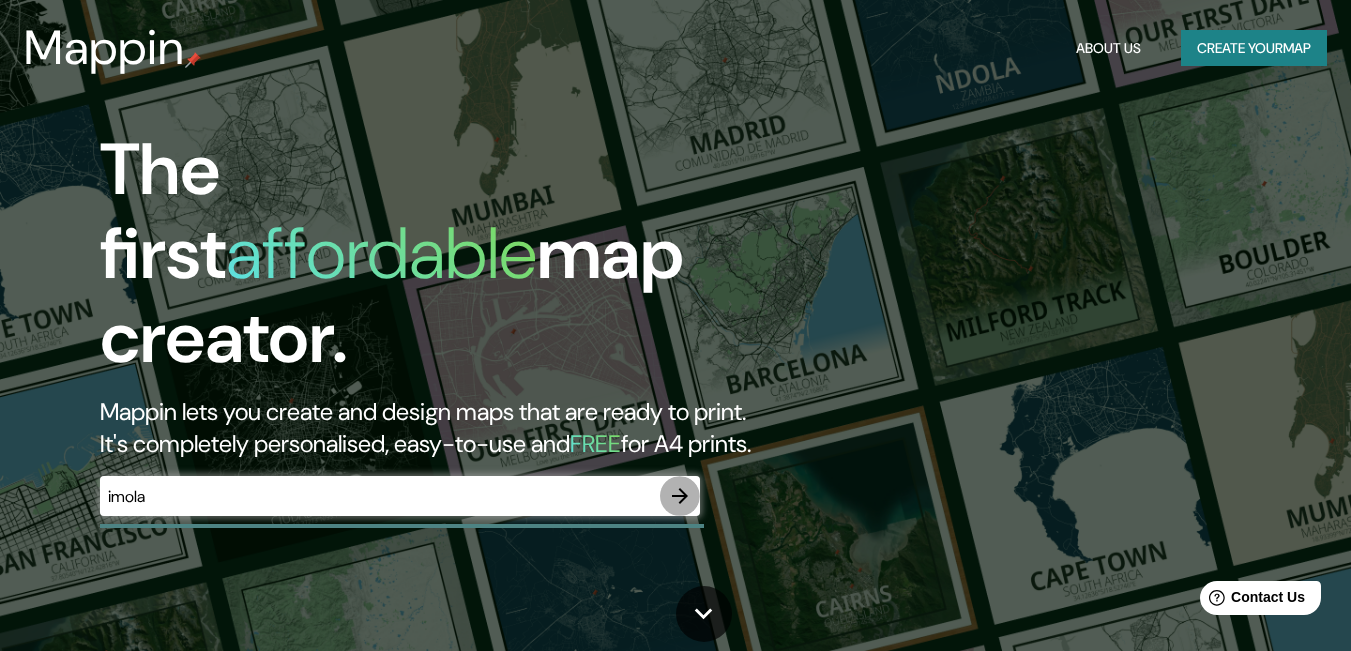 click 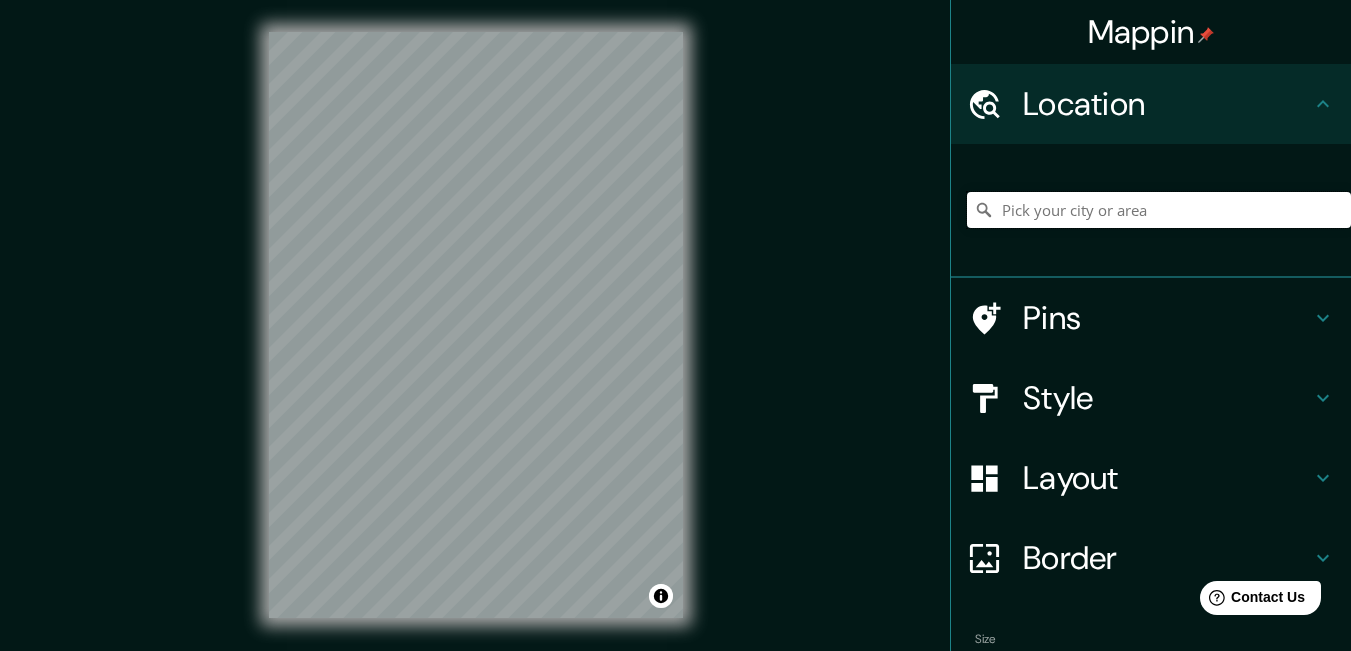 click at bounding box center [1159, 210] 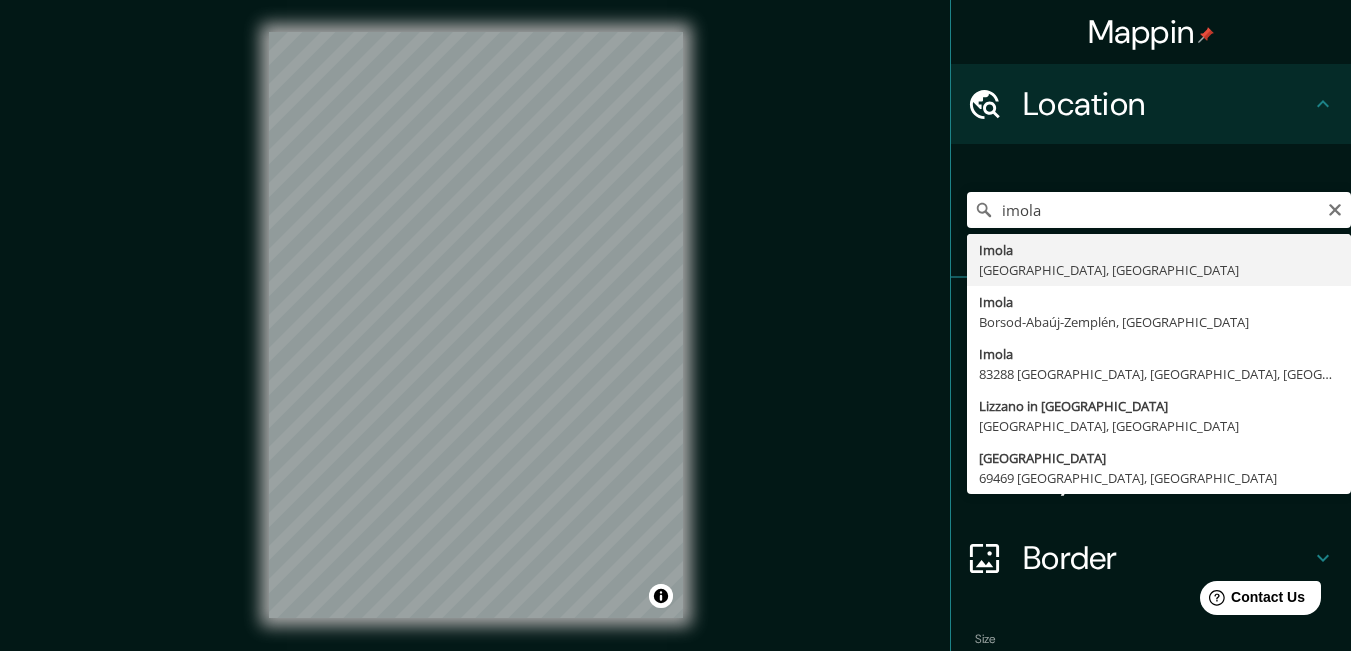 type on "Imola, [GEOGRAPHIC_DATA], [GEOGRAPHIC_DATA]" 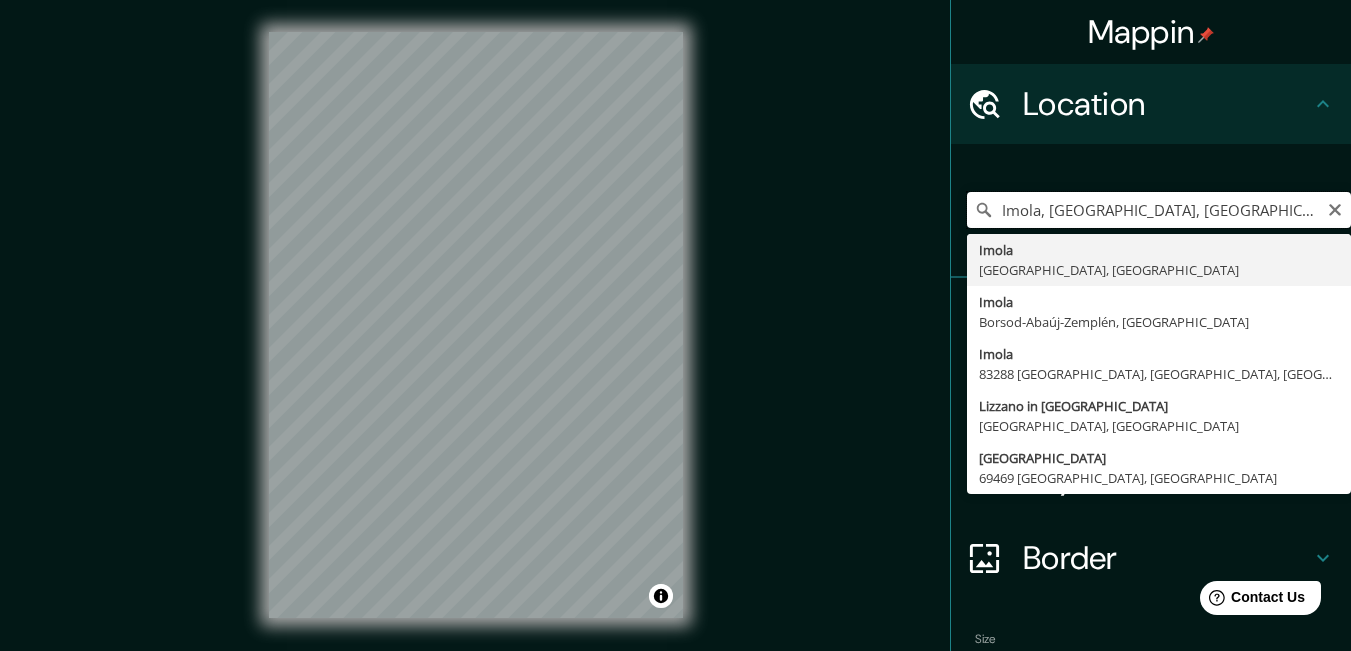 scroll, scrollTop: 0, scrollLeft: 0, axis: both 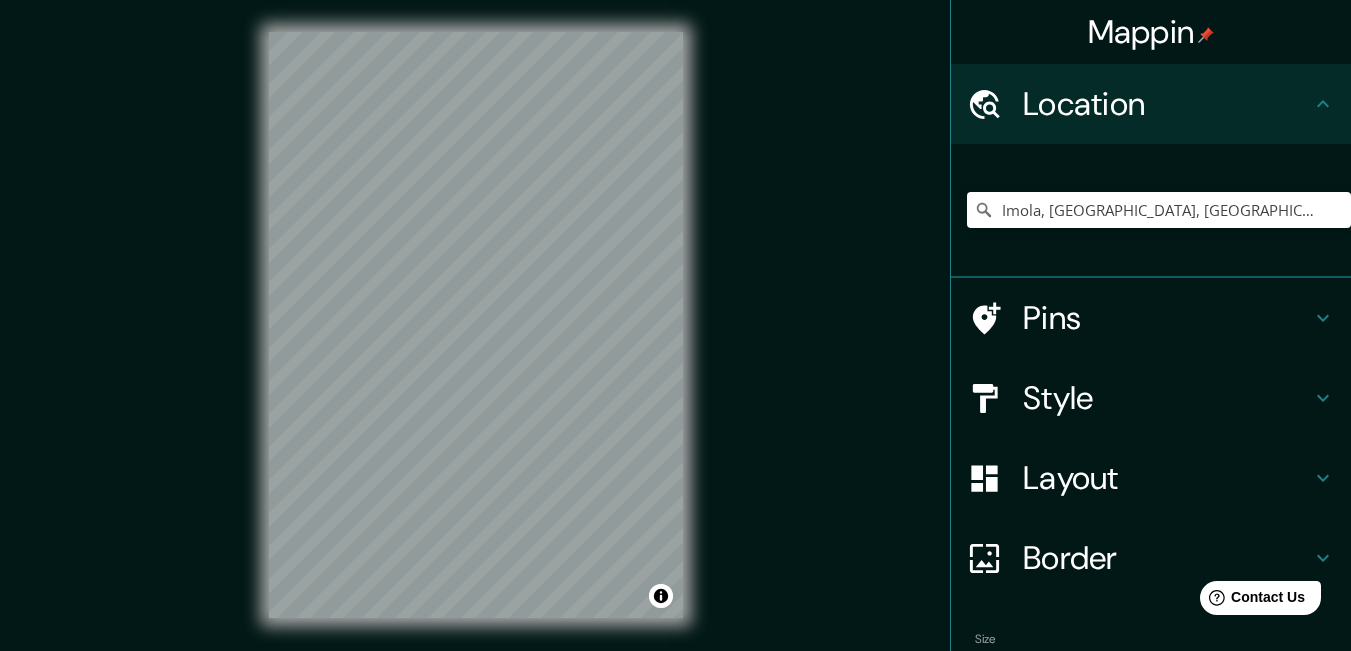 click on "Style" at bounding box center [1167, 398] 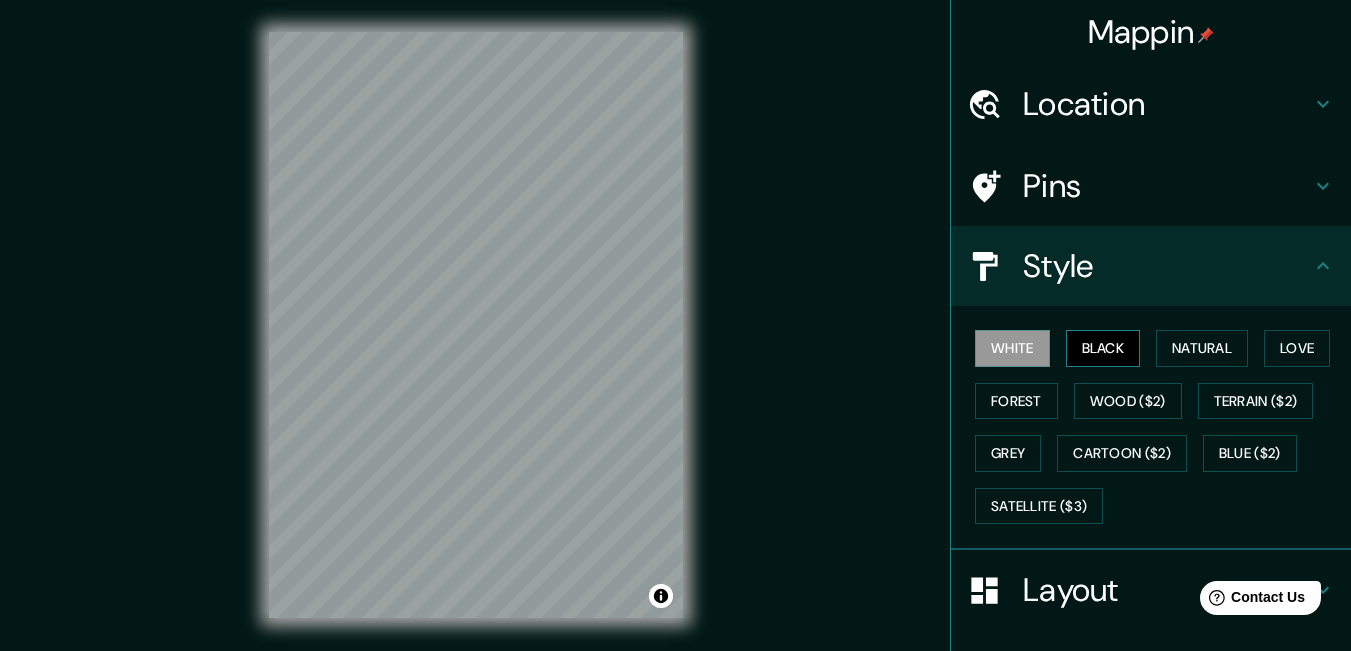click on "Black" at bounding box center (1103, 348) 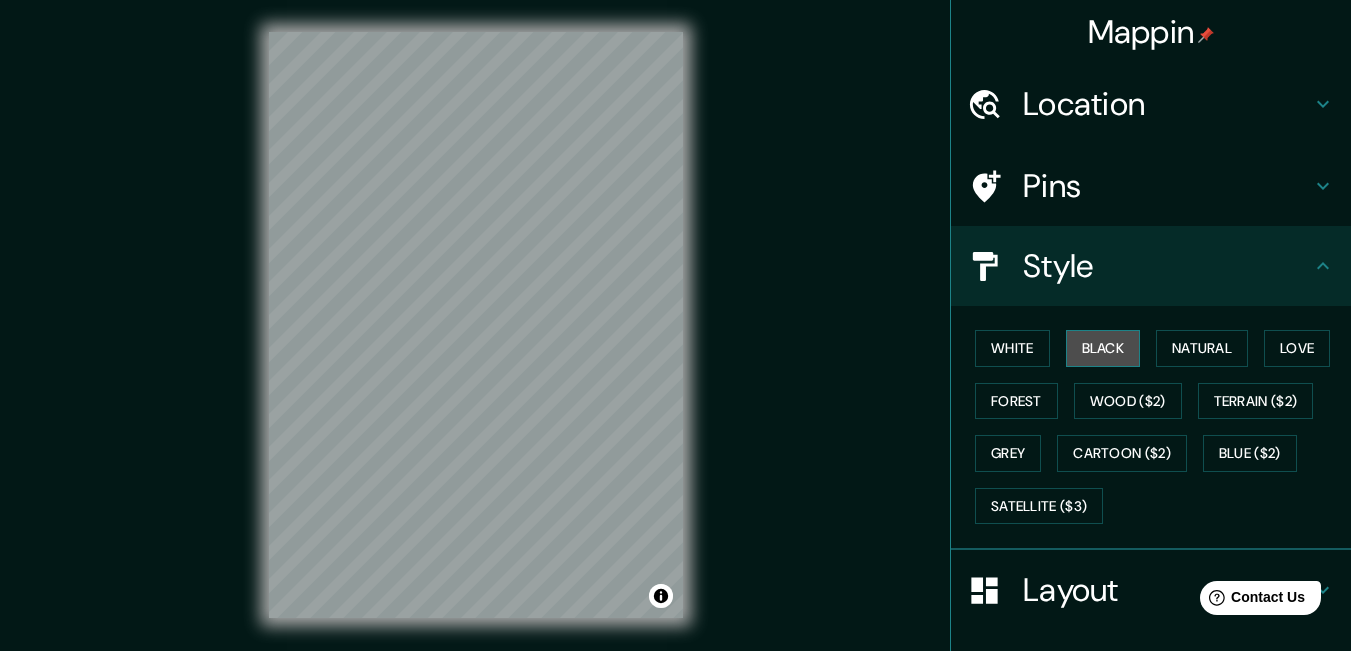 click on "Black" at bounding box center [1103, 348] 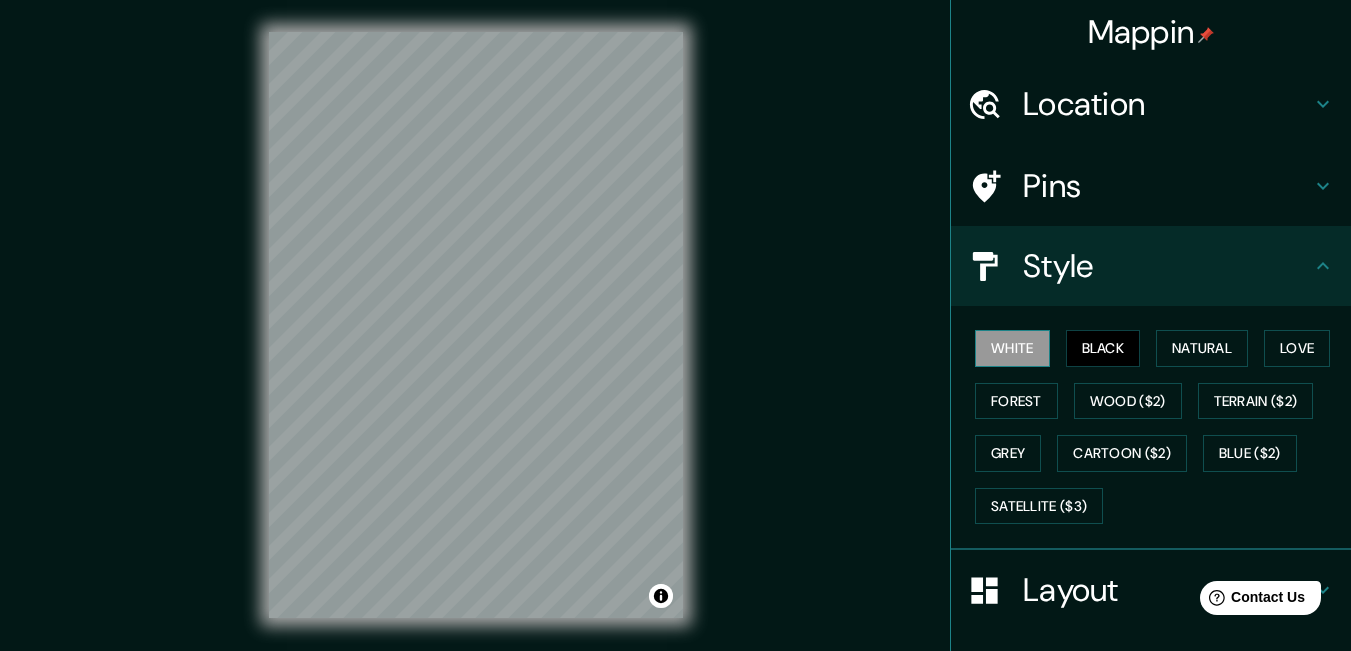 click on "White" at bounding box center (1012, 348) 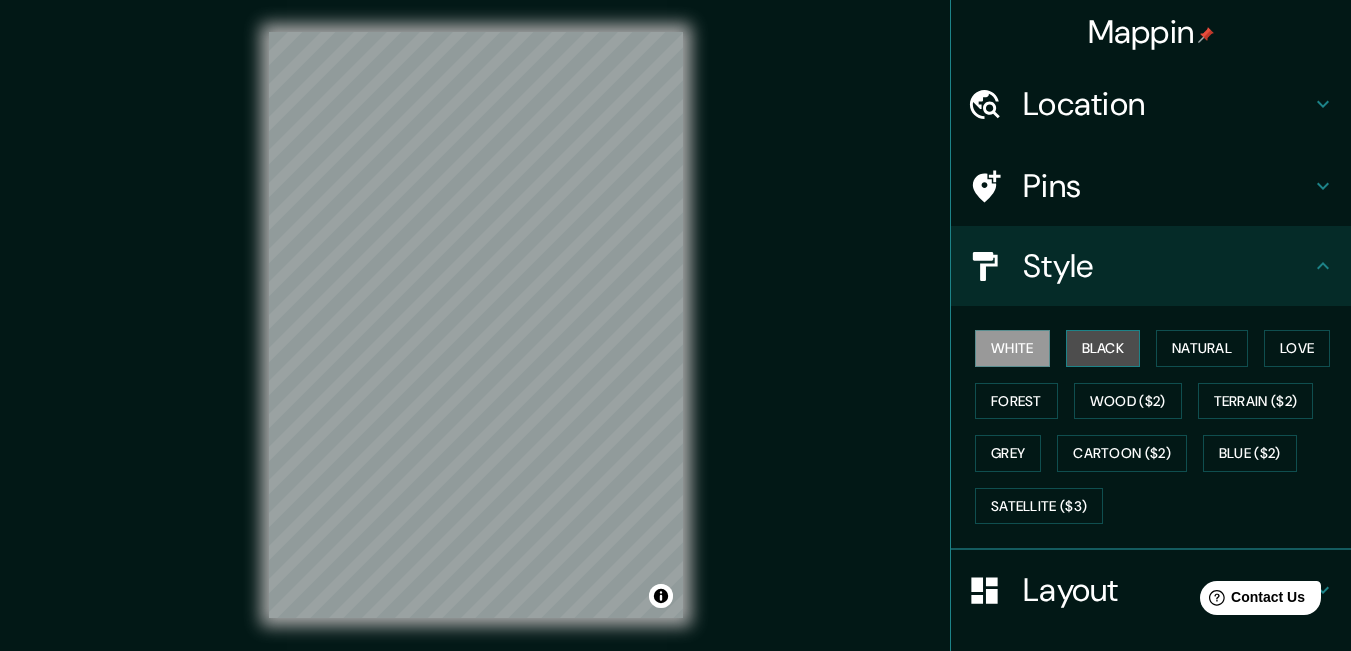 click on "Black" at bounding box center (1103, 348) 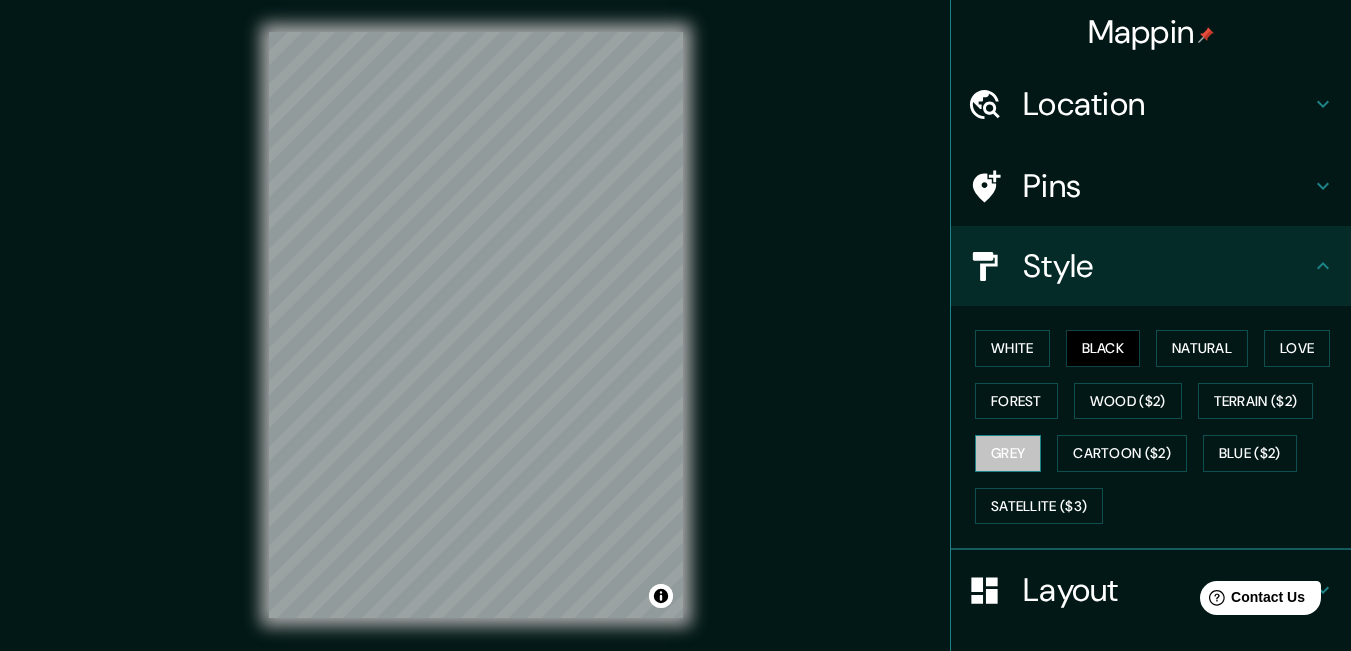 click on "Grey" at bounding box center [1008, 453] 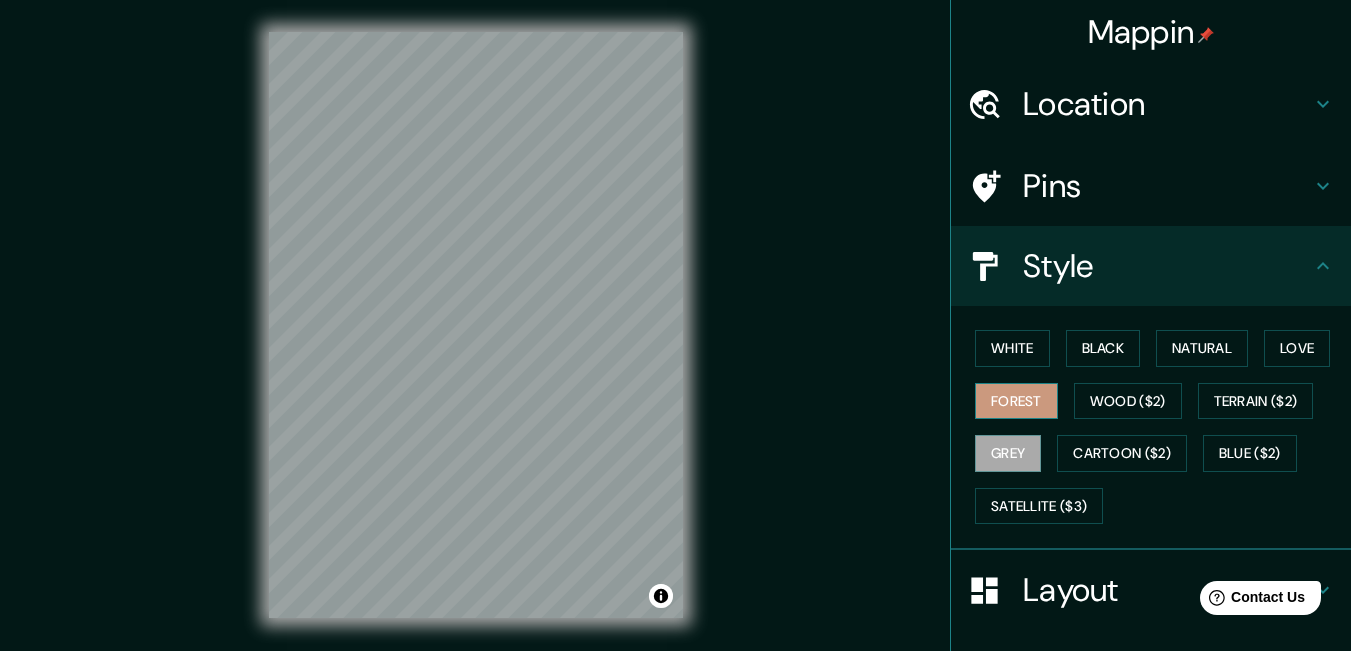 click on "Forest" at bounding box center (1016, 401) 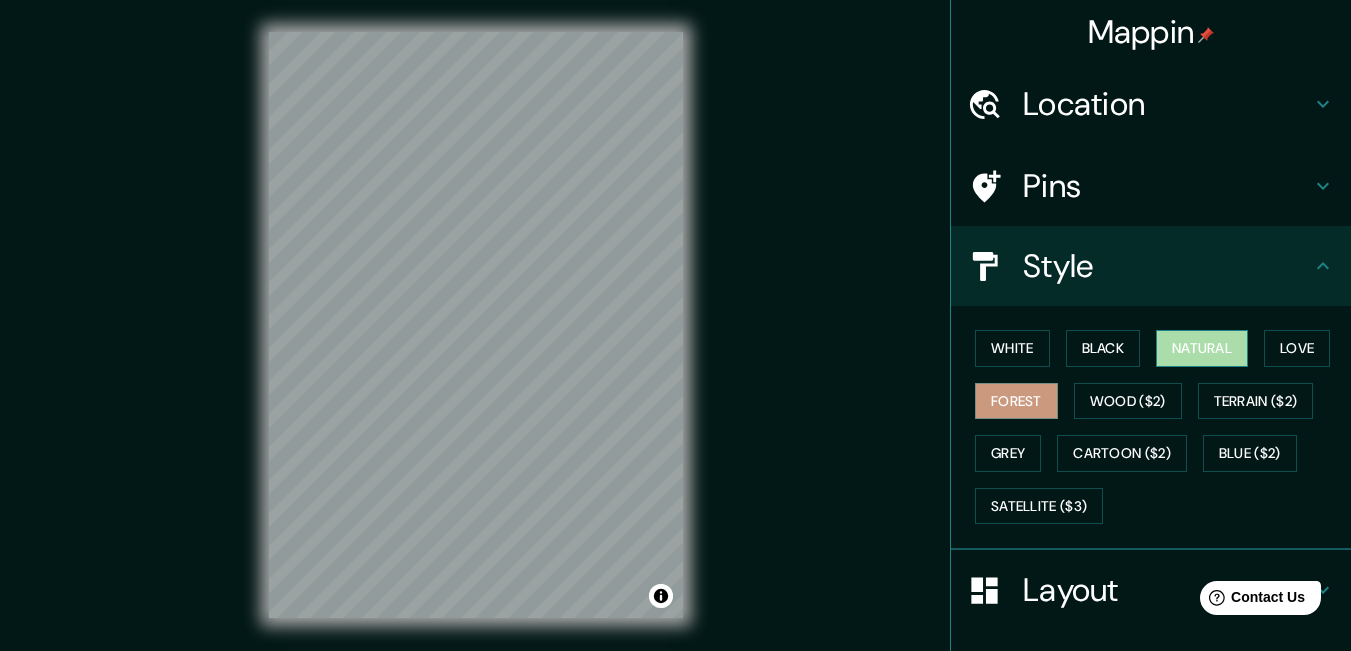 click on "Natural" at bounding box center [1202, 348] 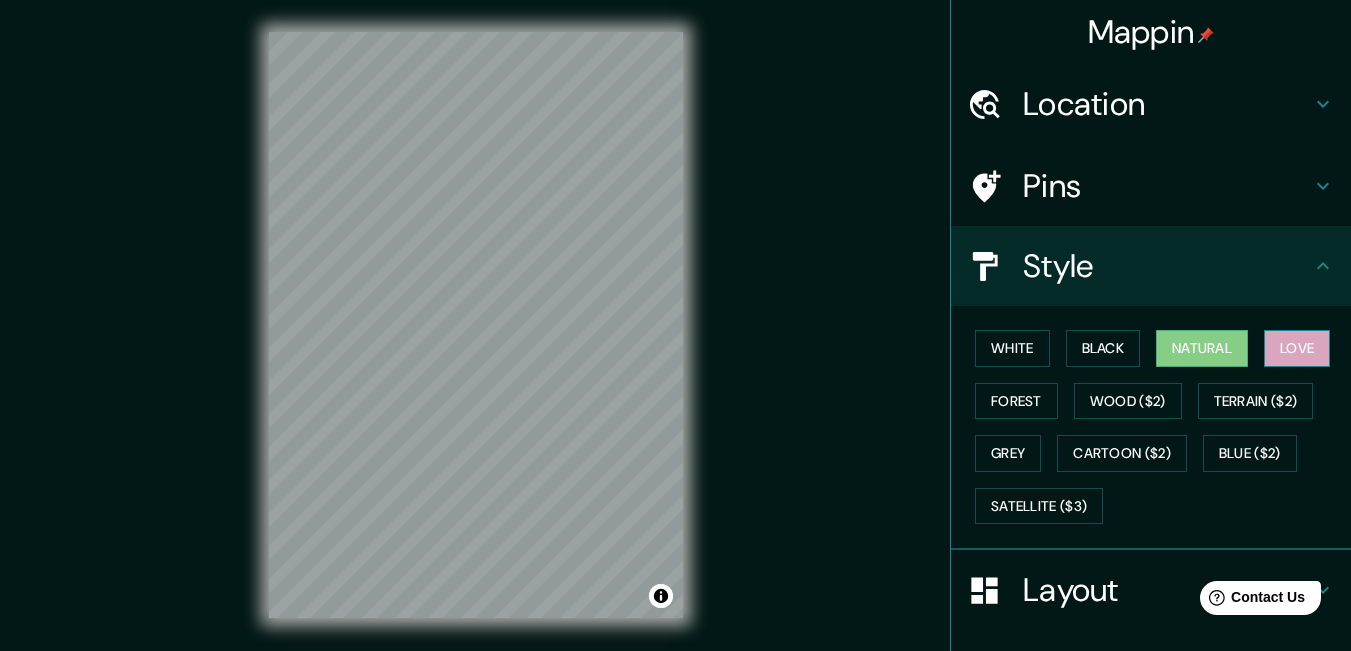 click on "Love" at bounding box center [1297, 348] 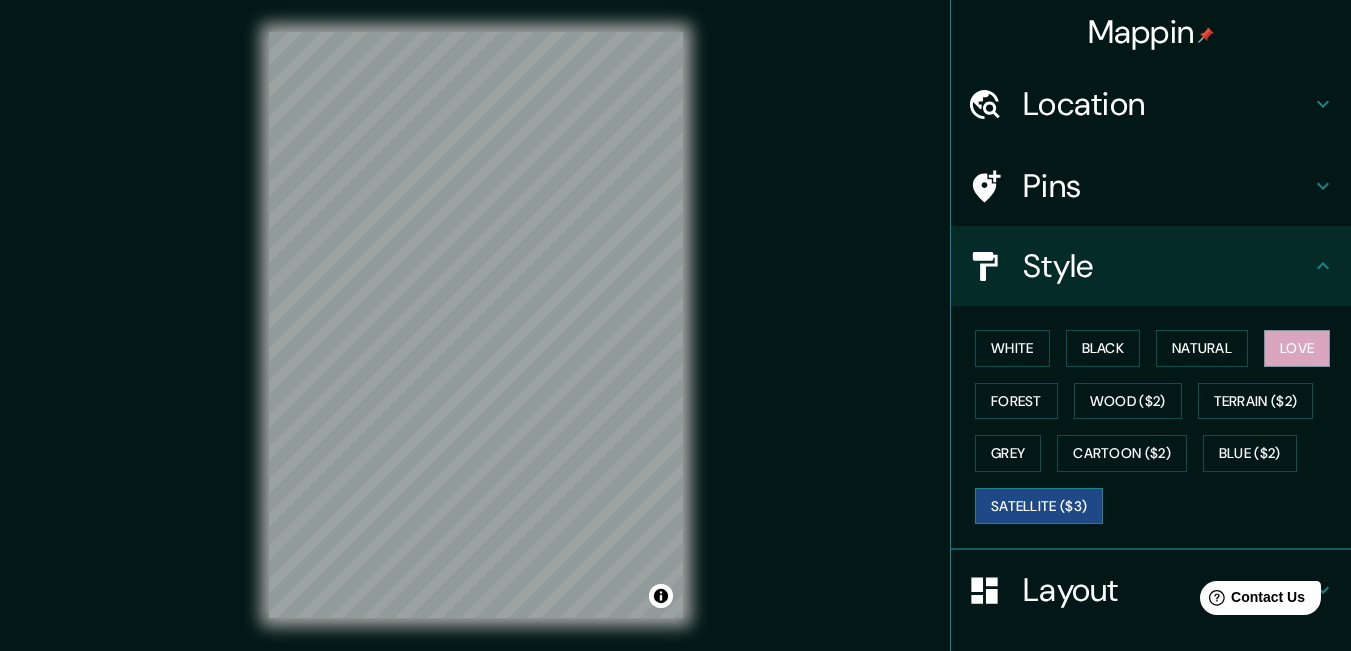 click on "Satellite ($3)" at bounding box center [1039, 506] 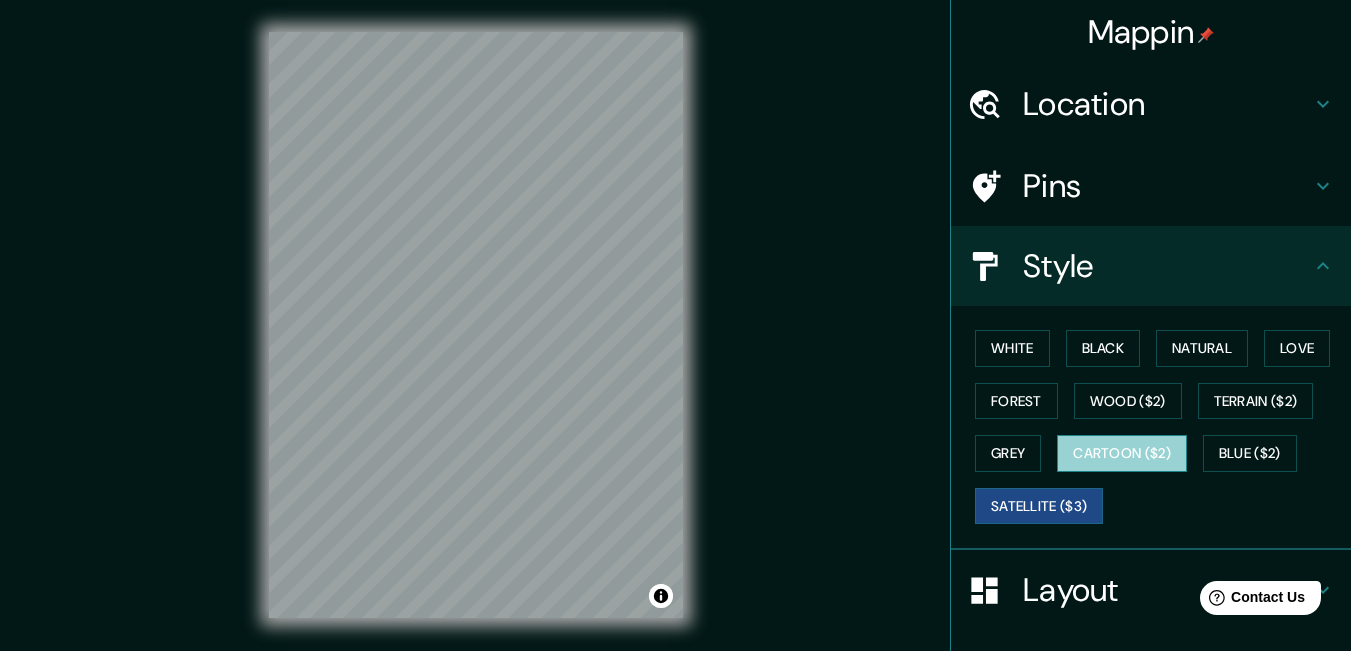 click on "Cartoon ($2)" at bounding box center [1122, 453] 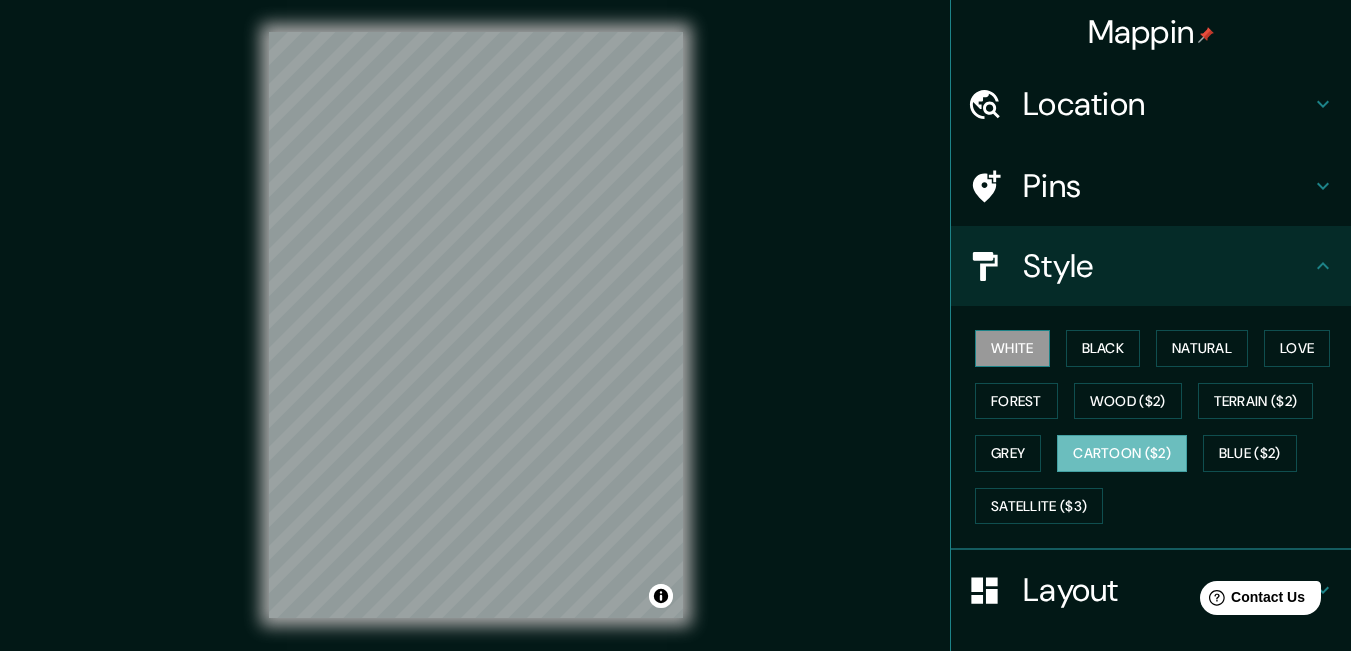 click on "White" at bounding box center [1012, 348] 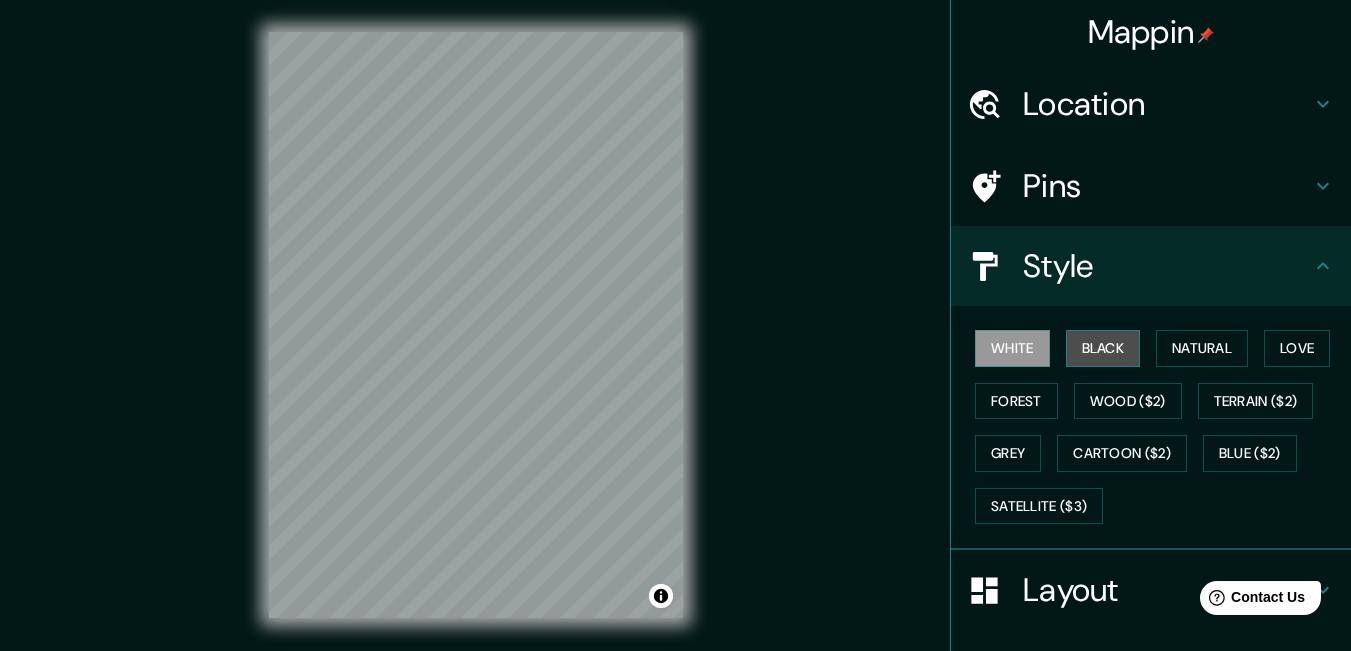 click on "Black" at bounding box center [1103, 348] 